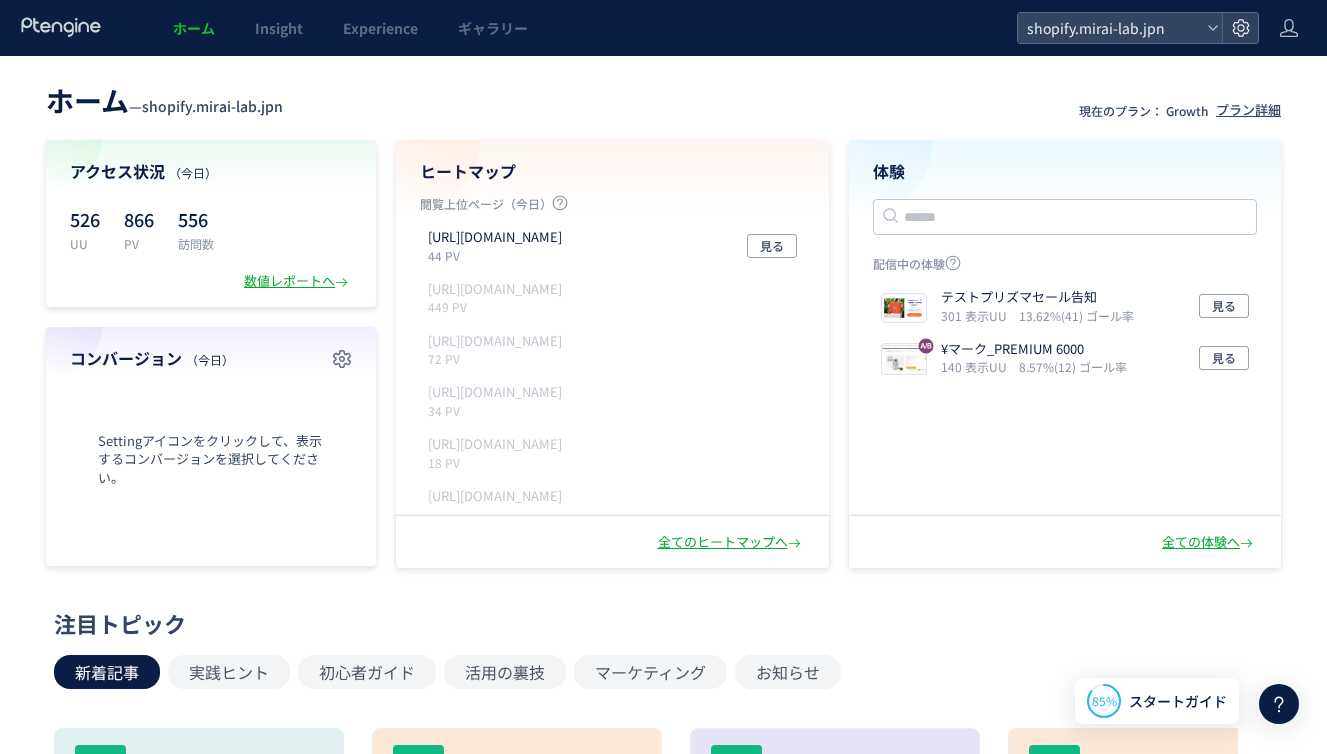 scroll, scrollTop: 0, scrollLeft: 0, axis: both 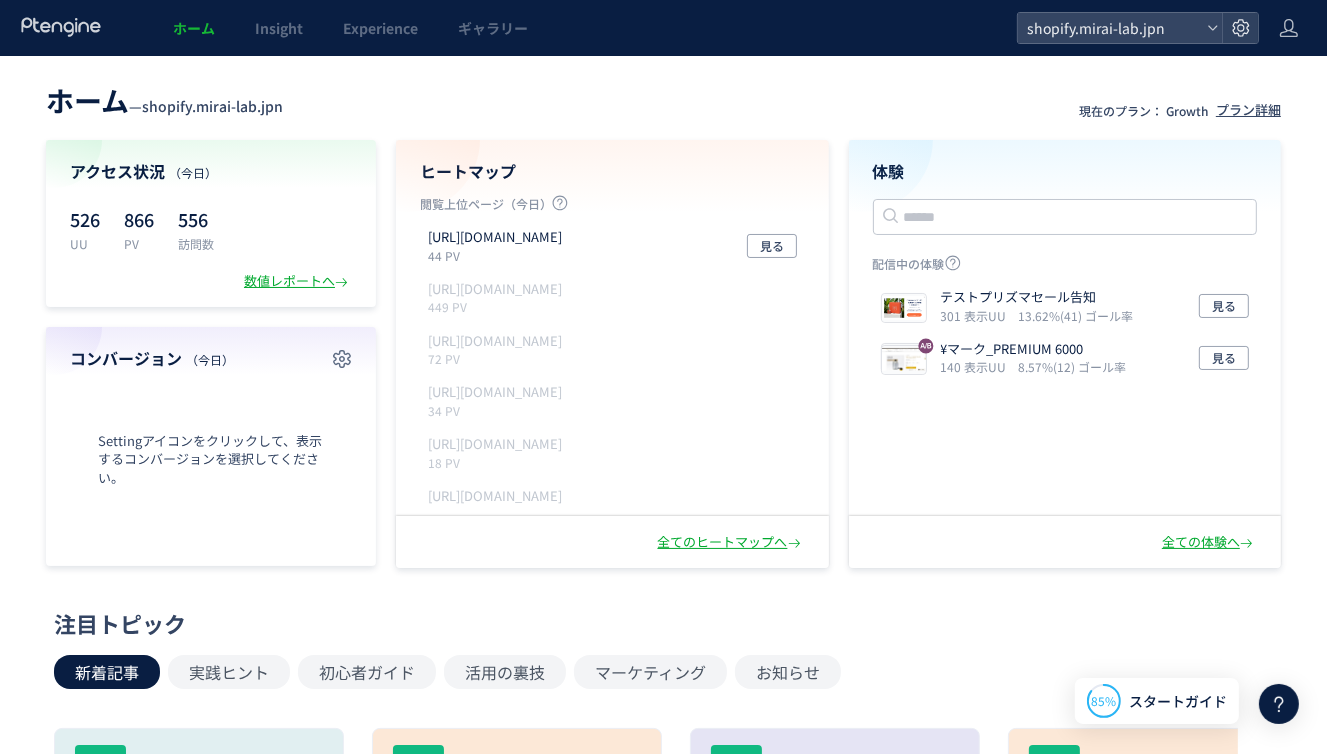 click on "ホーム Insight Experience ギャラリー shopify.mirai-lab.jpn" 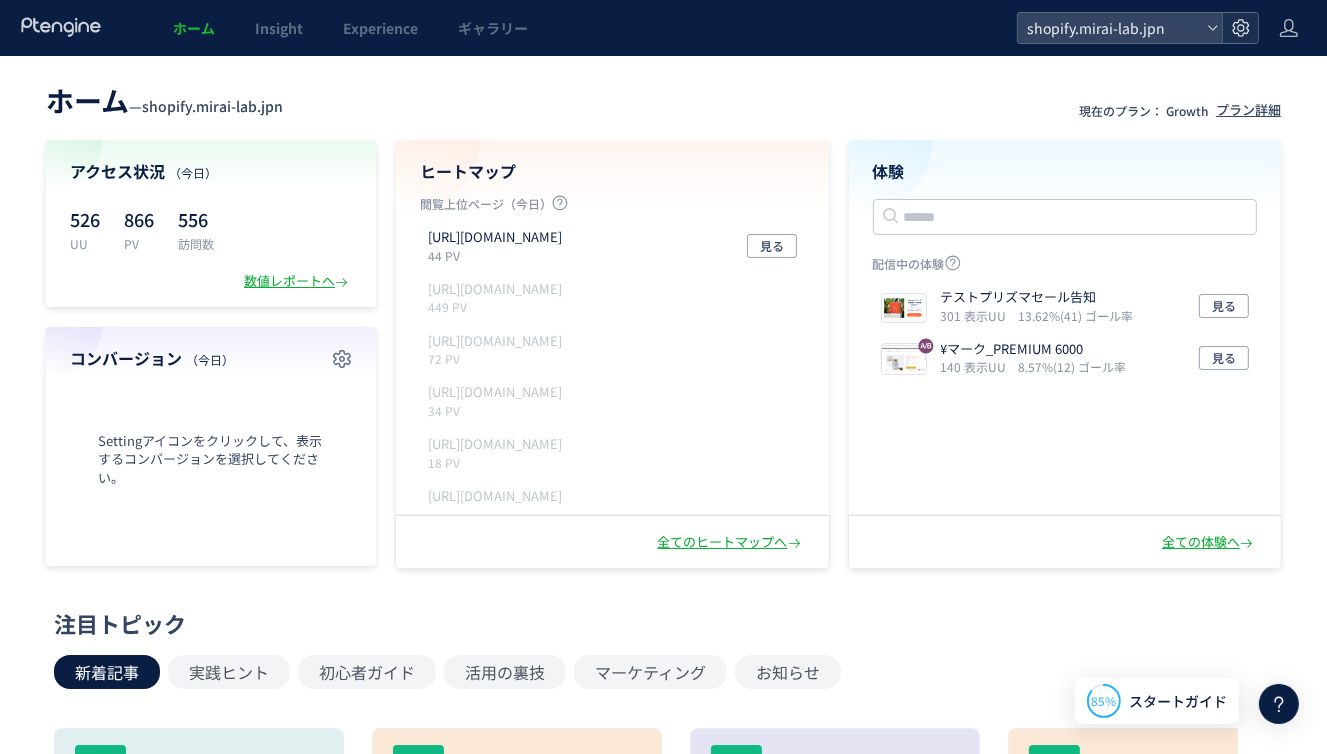 click 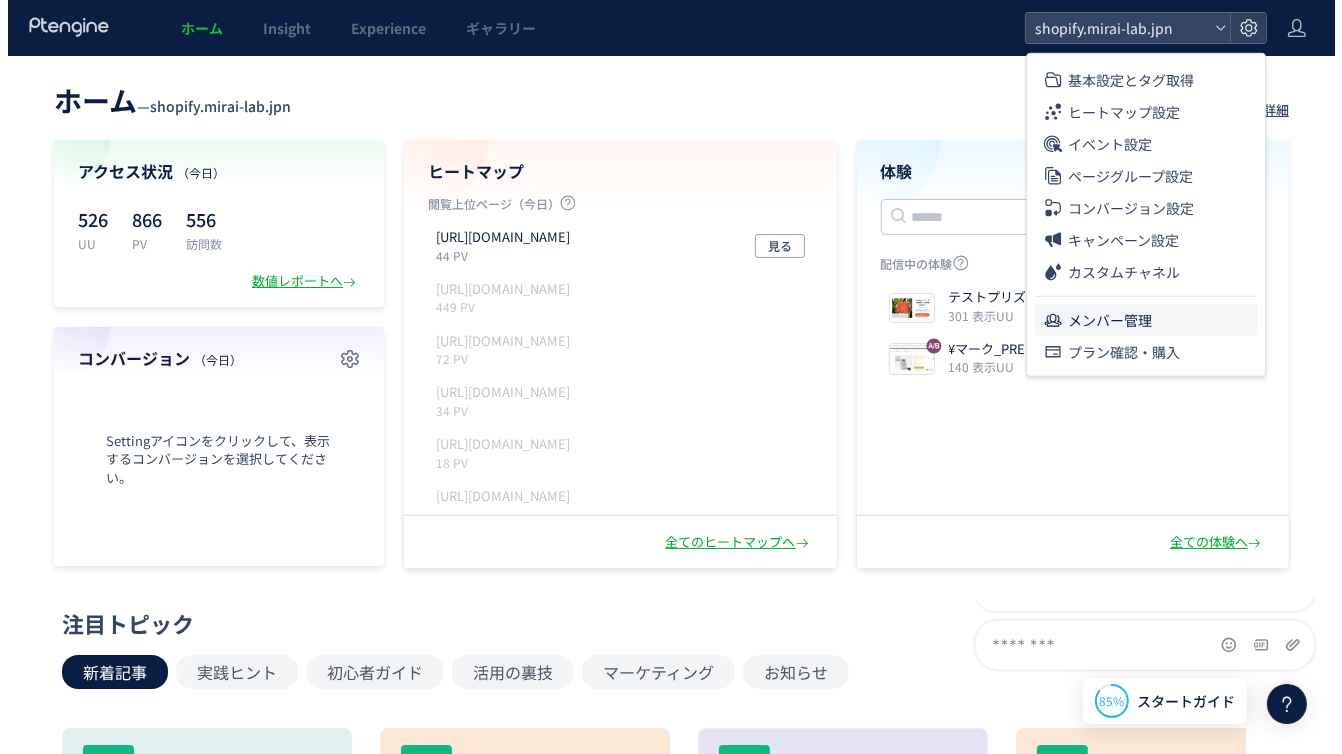 scroll, scrollTop: 0, scrollLeft: 0, axis: both 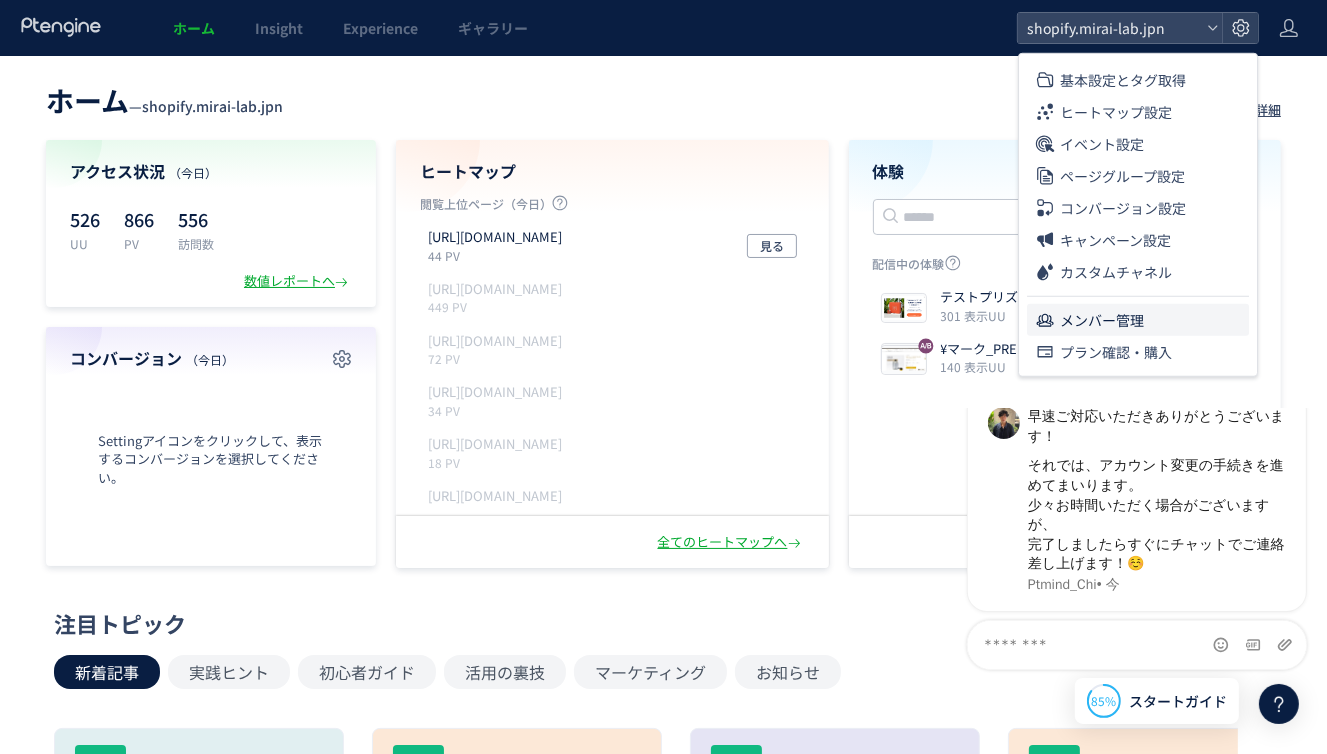 click on "メンバー管理" at bounding box center (1102, 320) 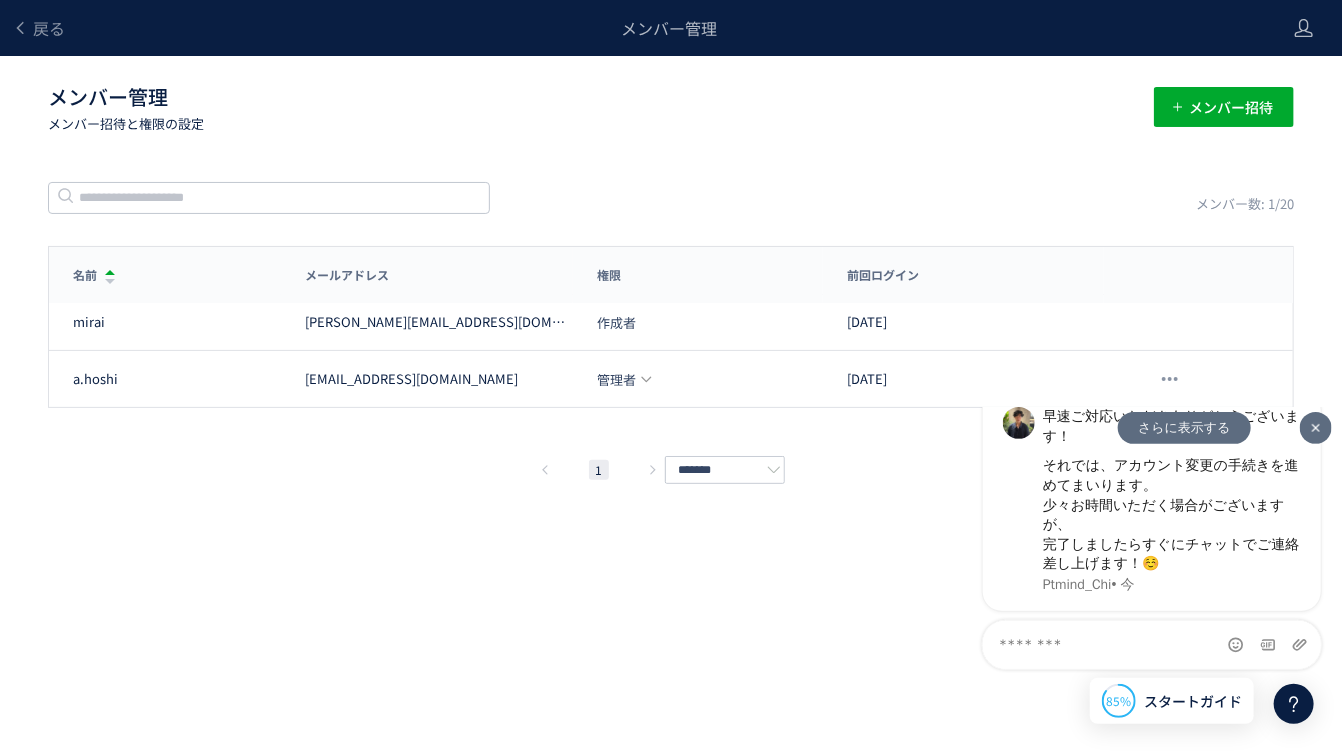 click on "それでは、アカウント変更の手続きを進めてまいります。" at bounding box center (1171, 474) 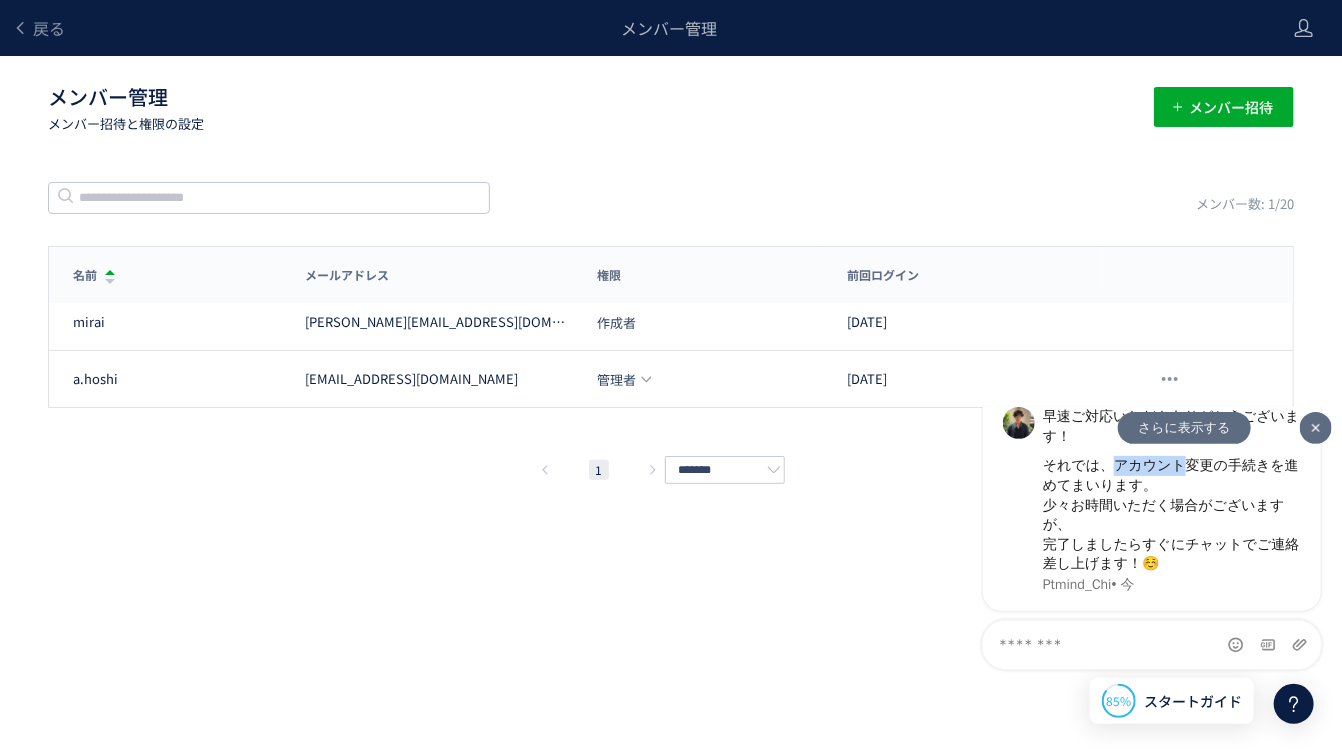 click on "それでは、アカウント変更の手続きを進めてまいります。" at bounding box center [1171, 474] 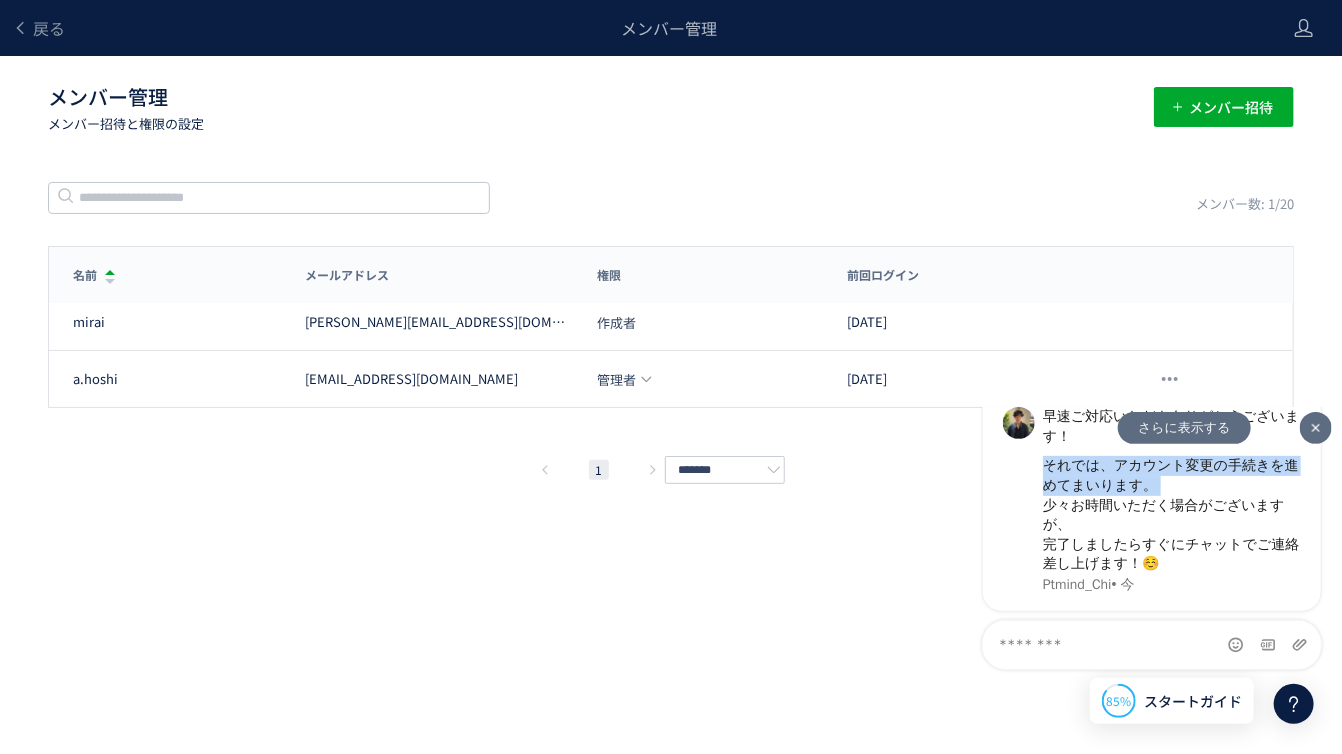 click on "それでは、アカウント変更の手続きを進めてまいります。" at bounding box center [1171, 474] 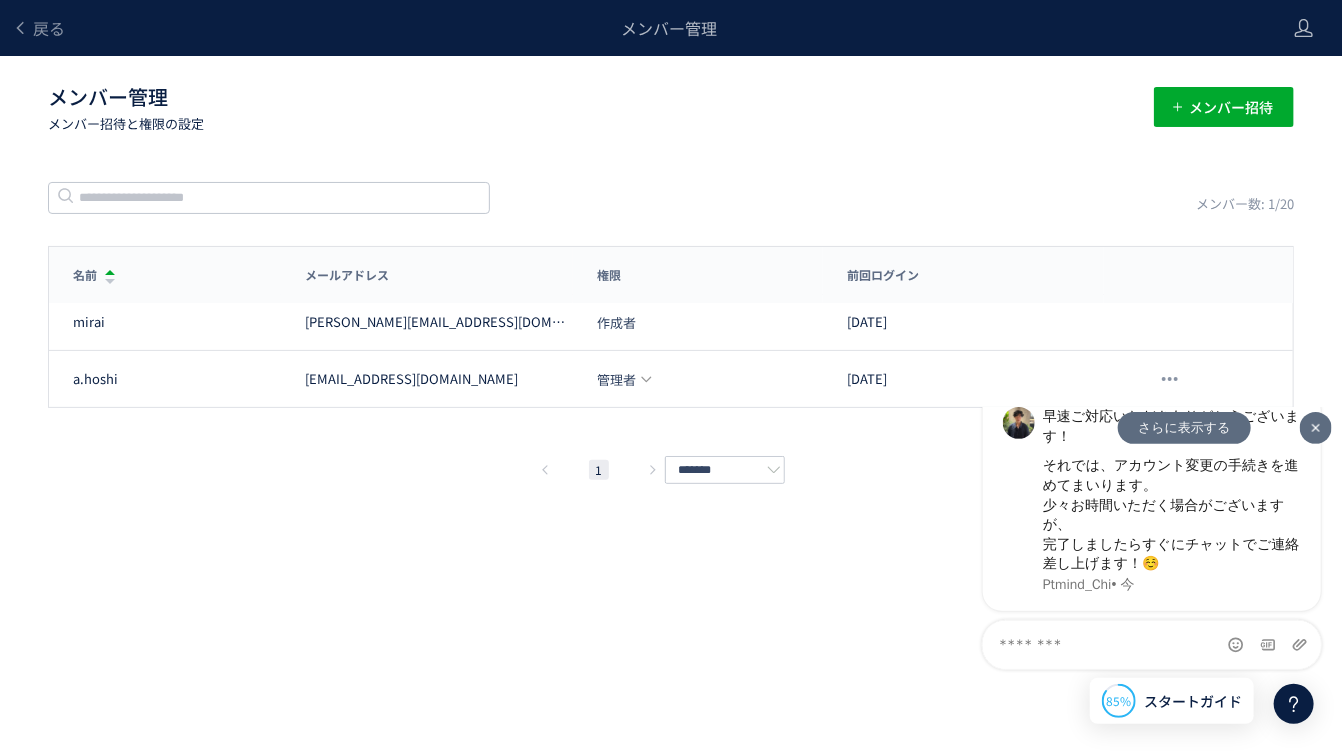 click on "完了しましたらすぐにチャットでご連絡差し上げます！☺️" at bounding box center [1171, 553] 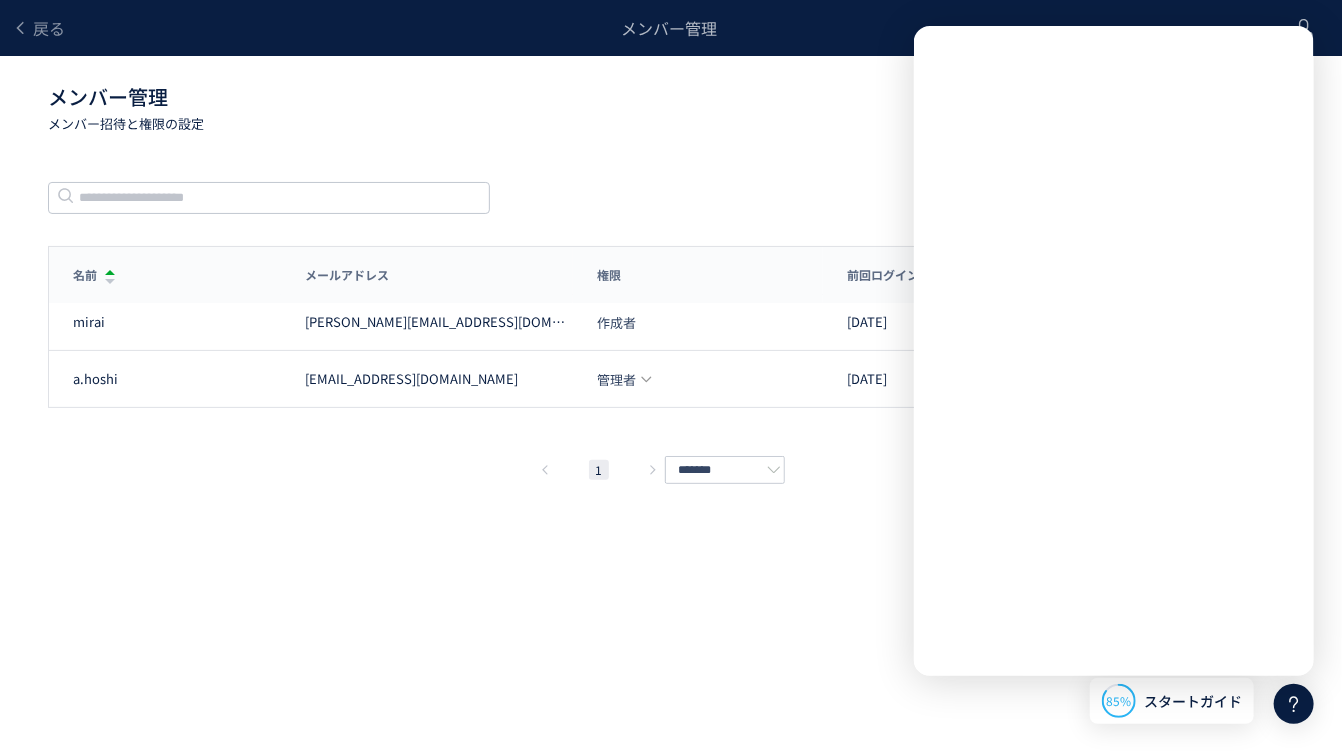 scroll, scrollTop: 0, scrollLeft: 0, axis: both 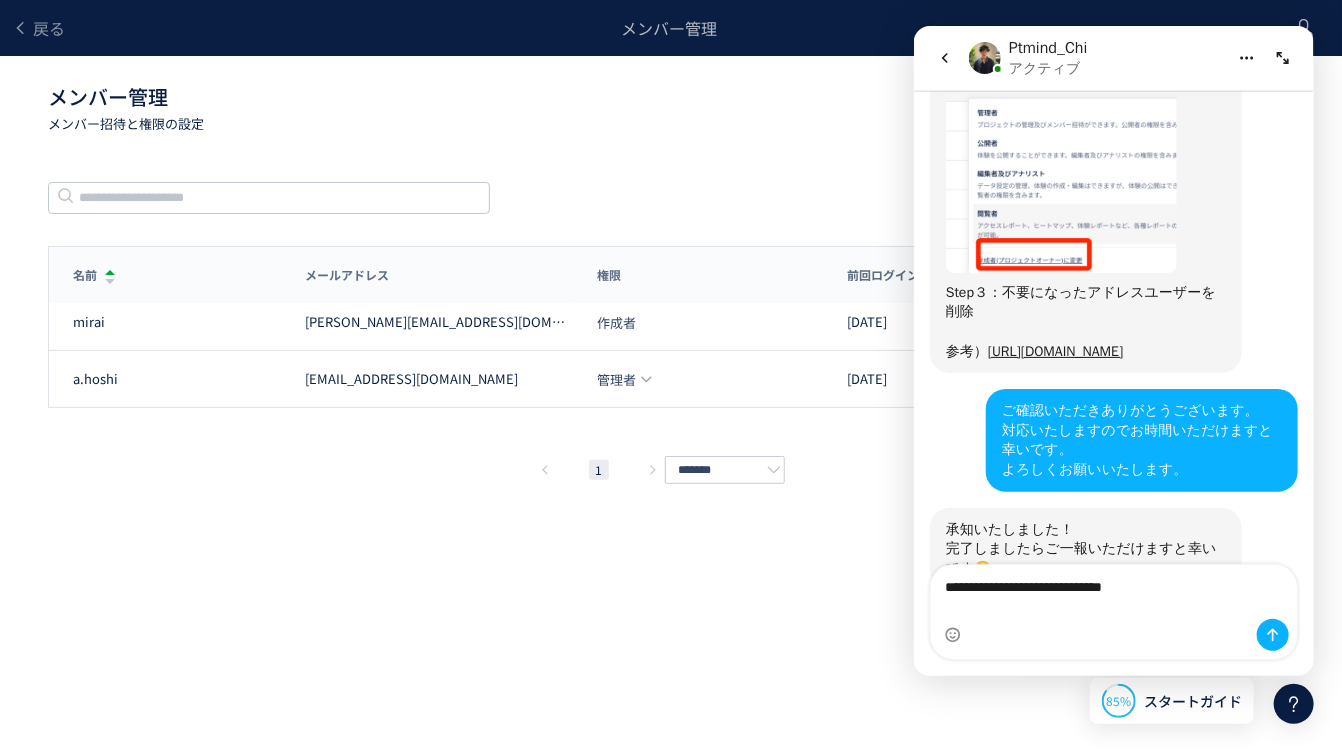type on "**********" 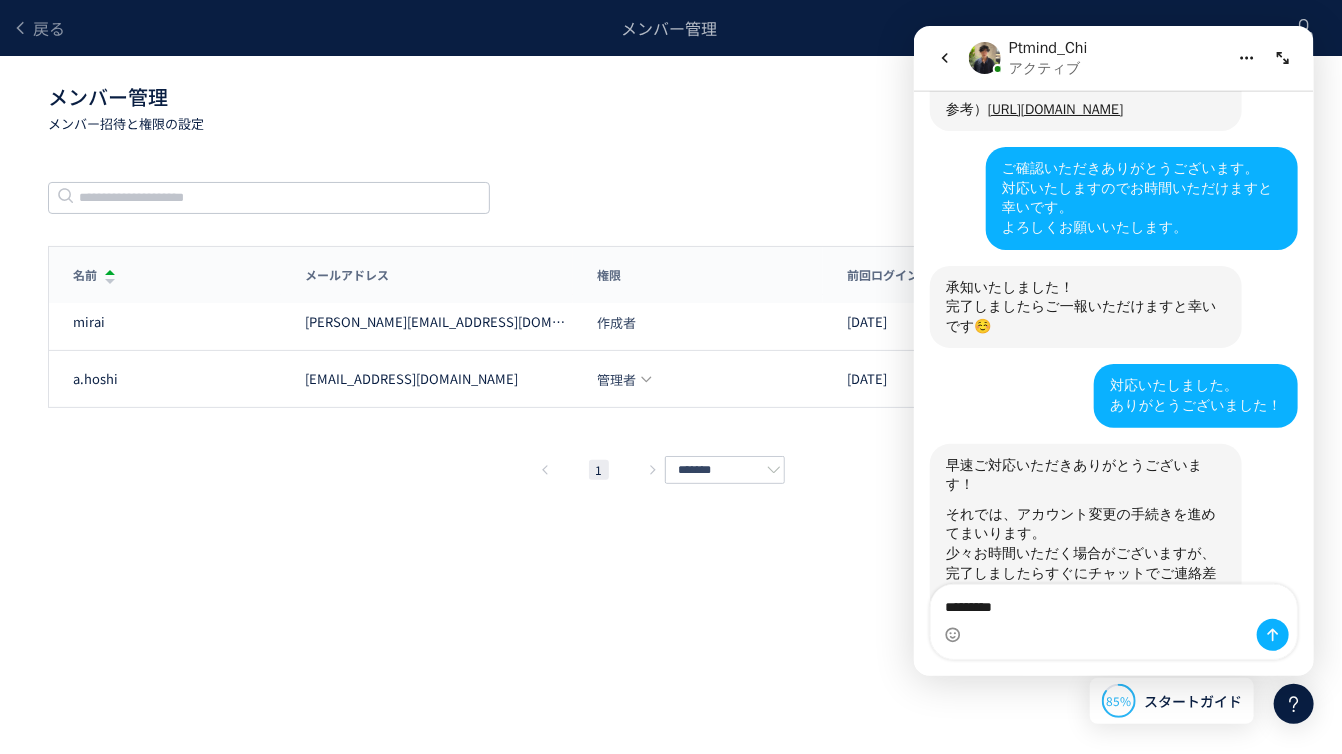 scroll, scrollTop: 2012, scrollLeft: 0, axis: vertical 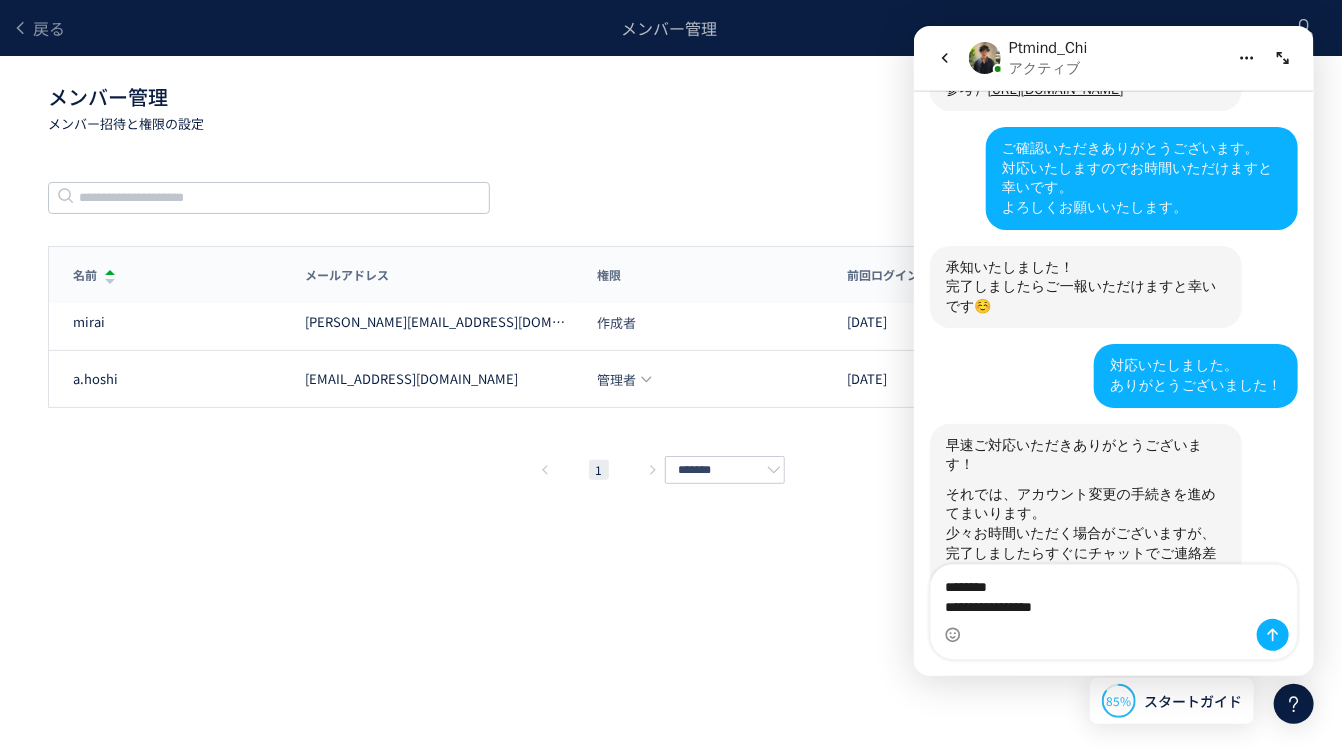 type on "**********" 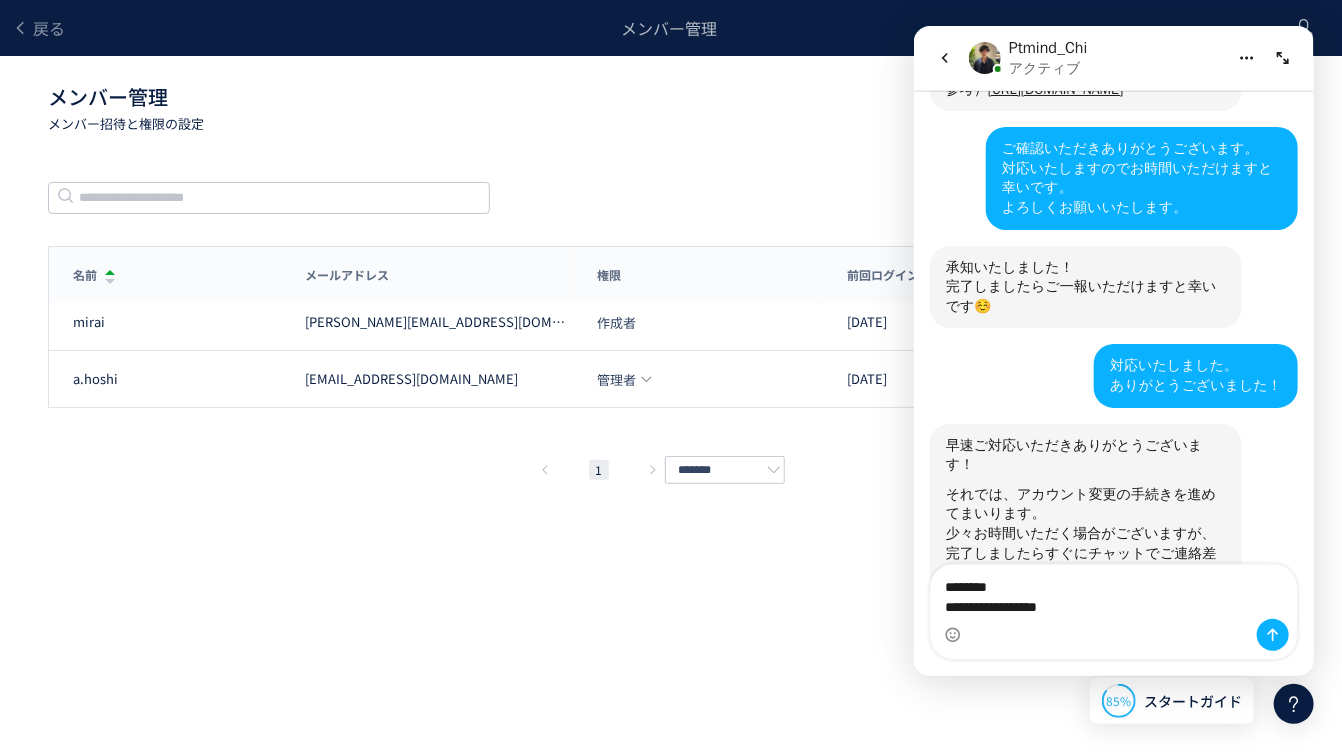 type 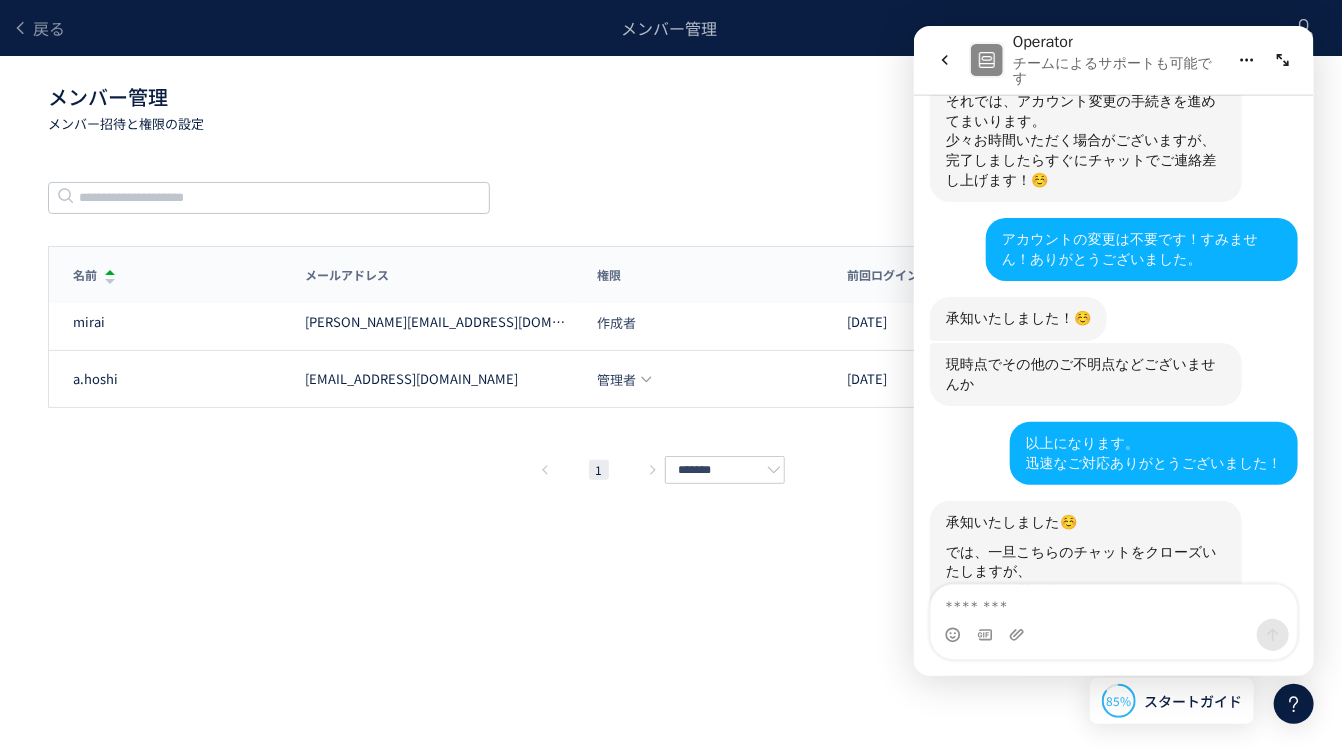 scroll, scrollTop: 2416, scrollLeft: 0, axis: vertical 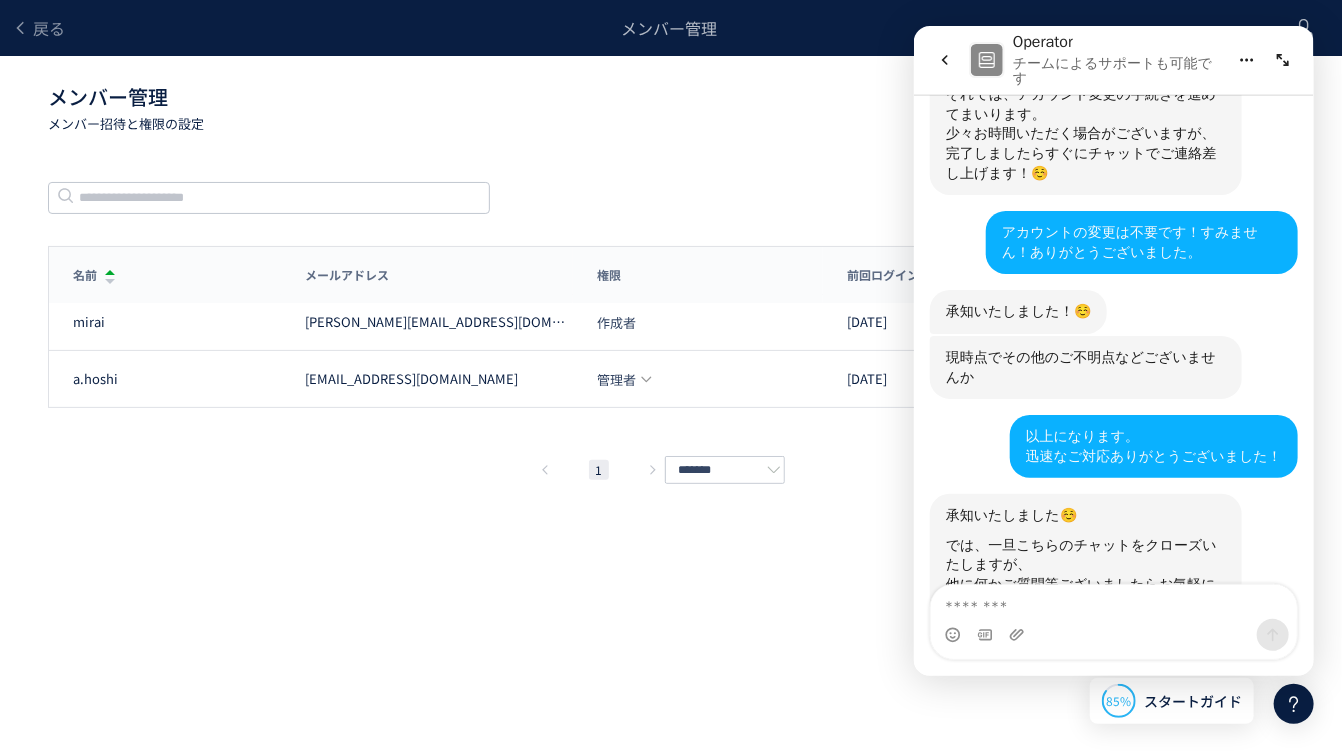 click at bounding box center (1163, 869) 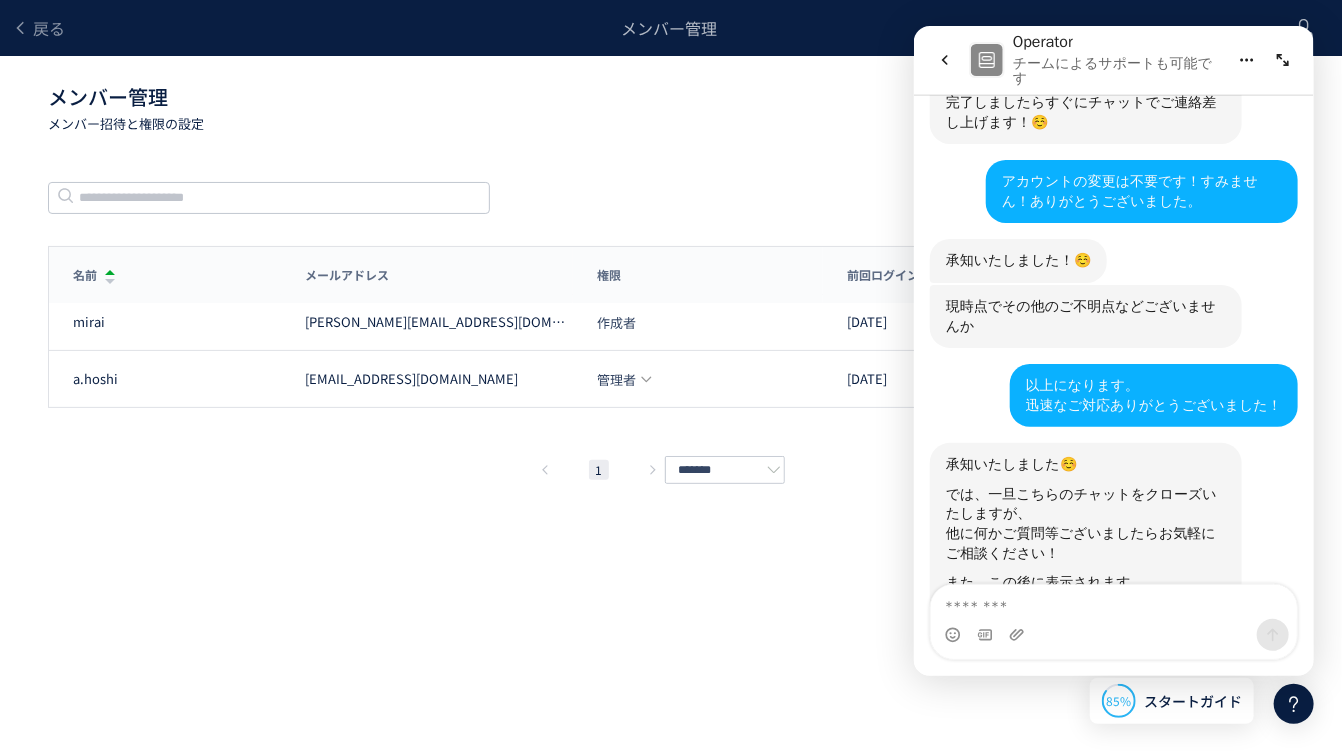 scroll, scrollTop: 2469, scrollLeft: 0, axis: vertical 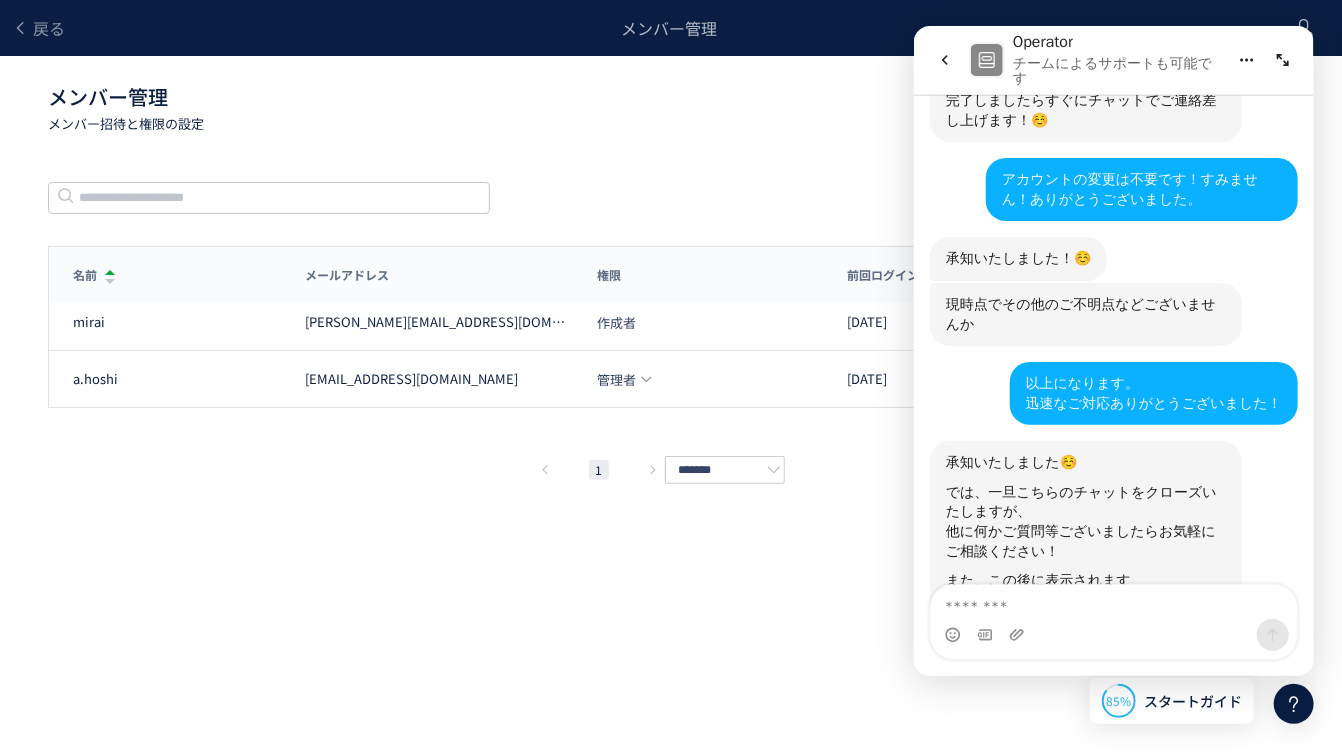 type on "**********" 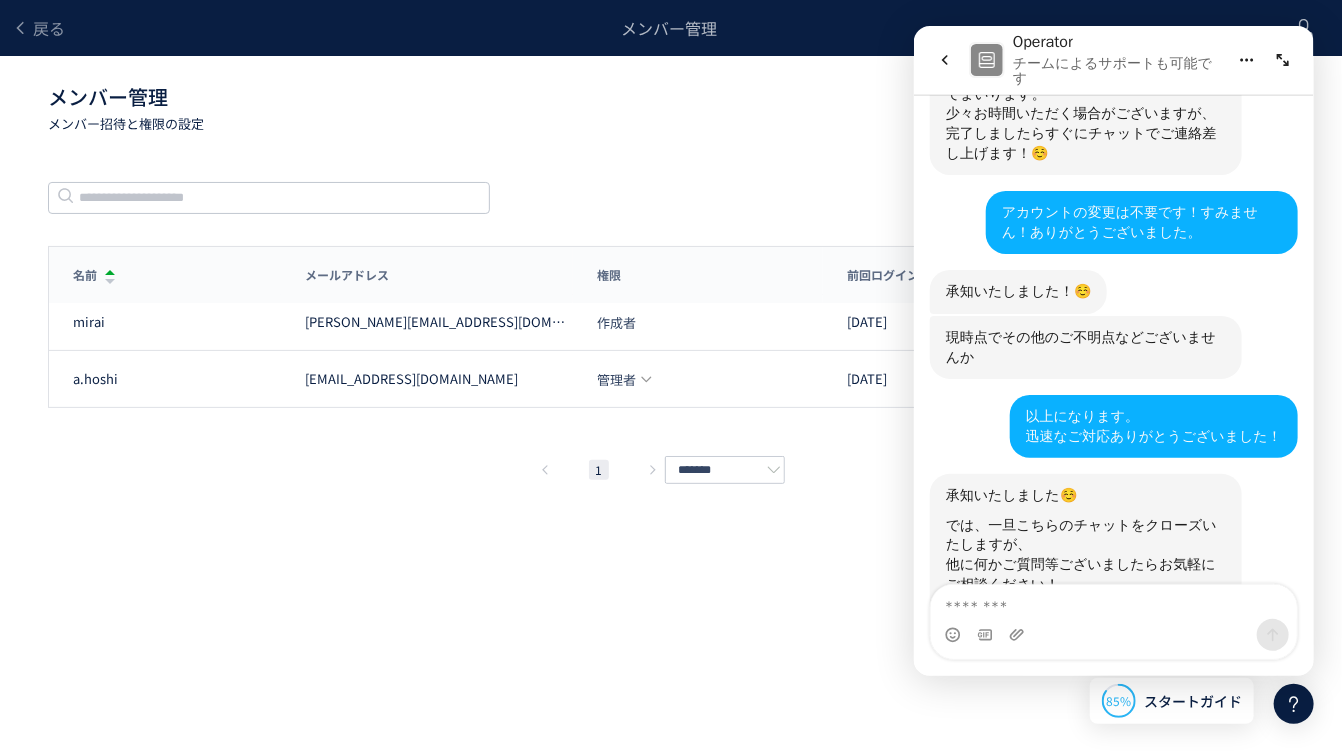 click 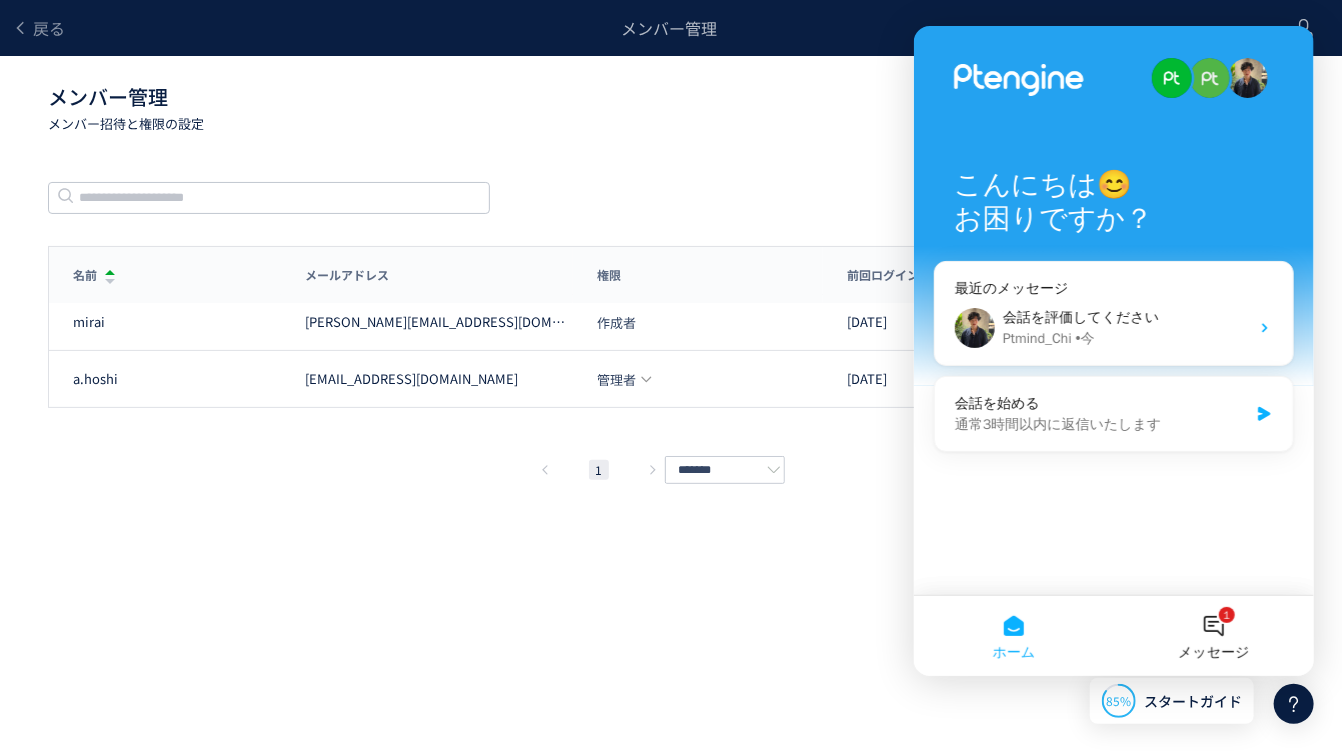 scroll, scrollTop: 0, scrollLeft: 0, axis: both 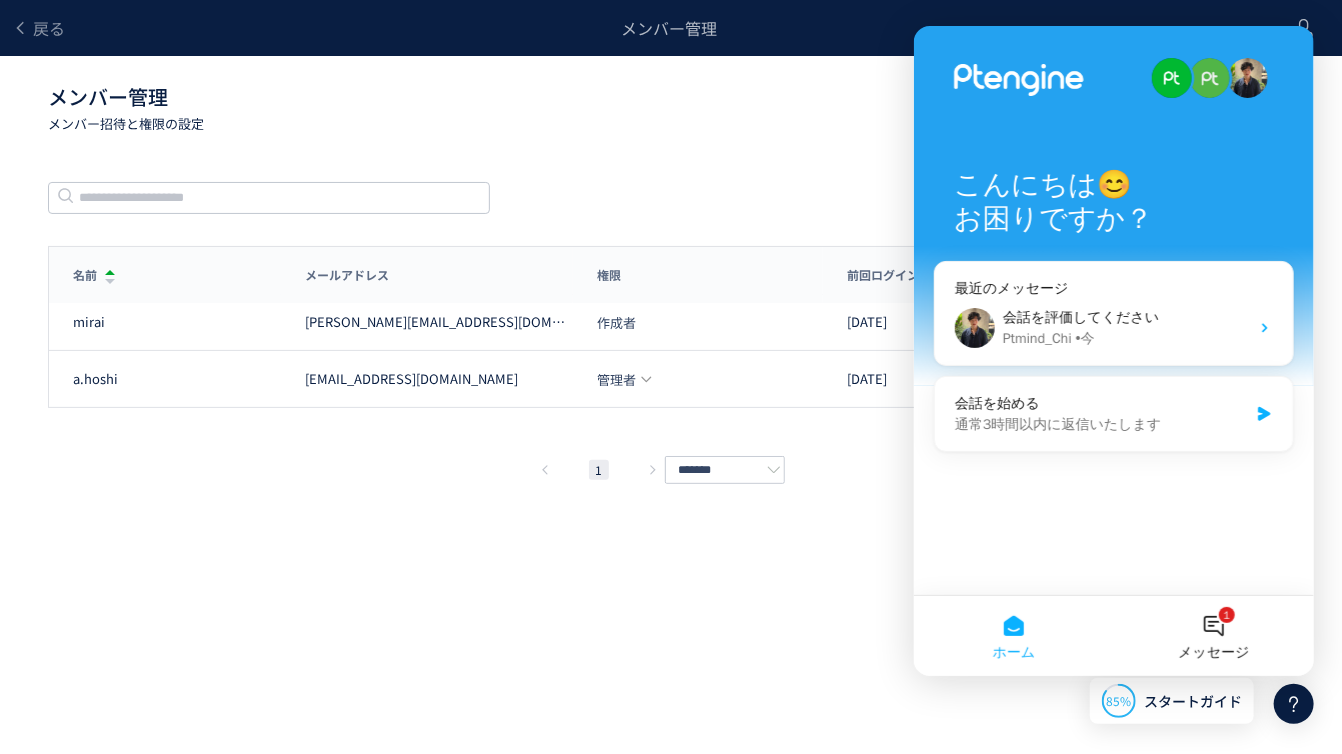 click on "戻る メンバー管理 メンバー管理  メンバー招待と権限の設定 メンバー招待 メンバー数: 1/20 名前 メールアドレス 権限 前回ログイン 名前 メールアドレス 権限 前回ログイン [PERSON_NAME] [PERSON_NAME][EMAIL_ADDRESS][DOMAIN_NAME] 作成者 [DATE] a.hoshi [EMAIL_ADDRESS][DOMAIN_NAME] 管理者 [DATE]  1  ******* メンバー招待 キャンセル 招待 削除の確認 キャンセル 削除 作成者に変更しますか？ 作成者(プロジェクトオーナー)を変更すると、 "--"は新しい作成者となり、あなたの権限は管理者に変更されます。作成者を変更してもよろしいですか？ キャンセル 作成者に変更 スキップ タグ設置を他の人に任せる" 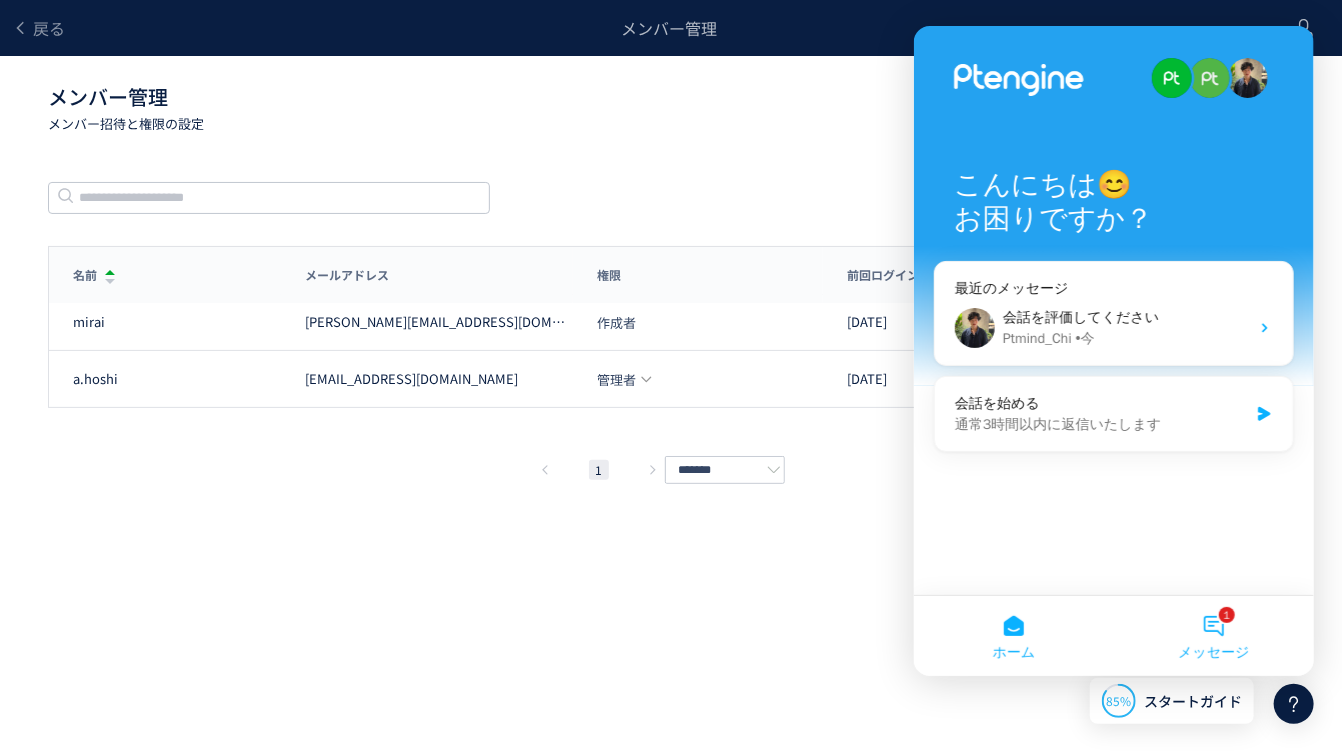 click on "1 メッセージ" at bounding box center [1213, 636] 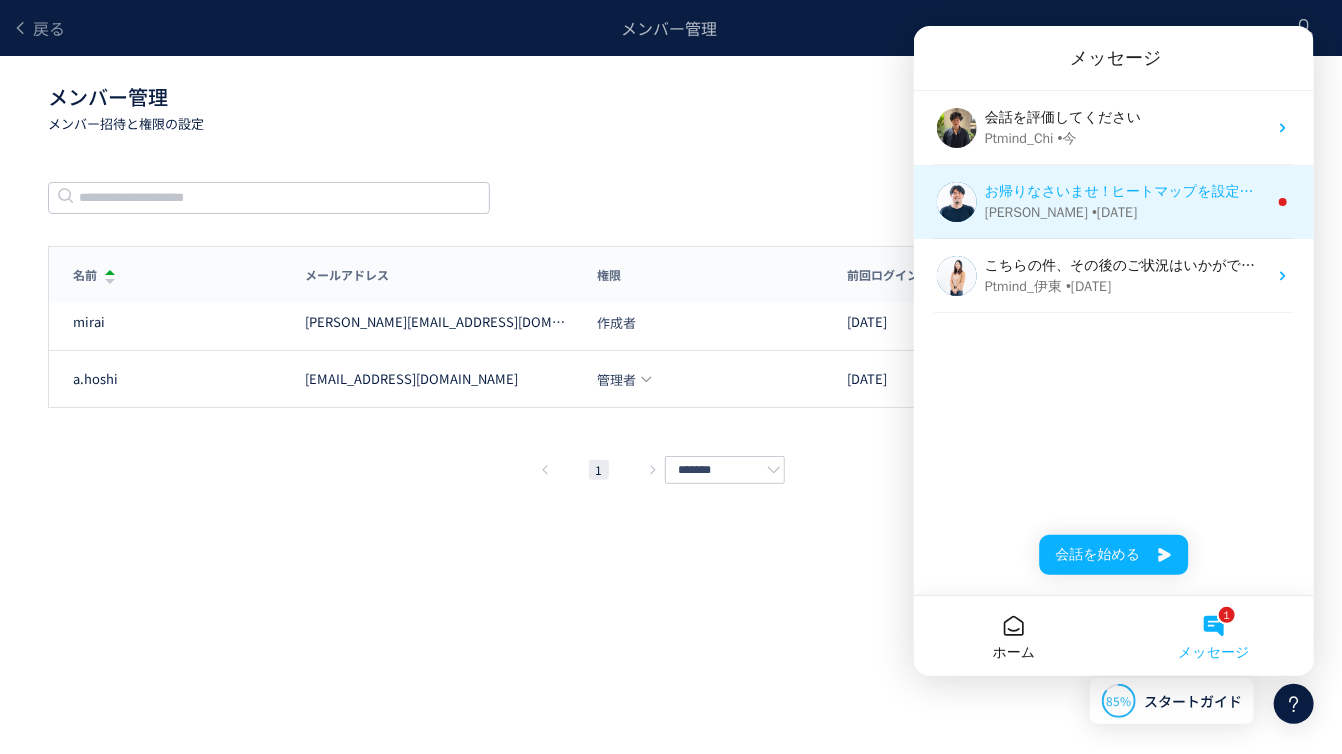 click on "[PERSON_NAME] •  [DATE]" at bounding box center (1125, 212) 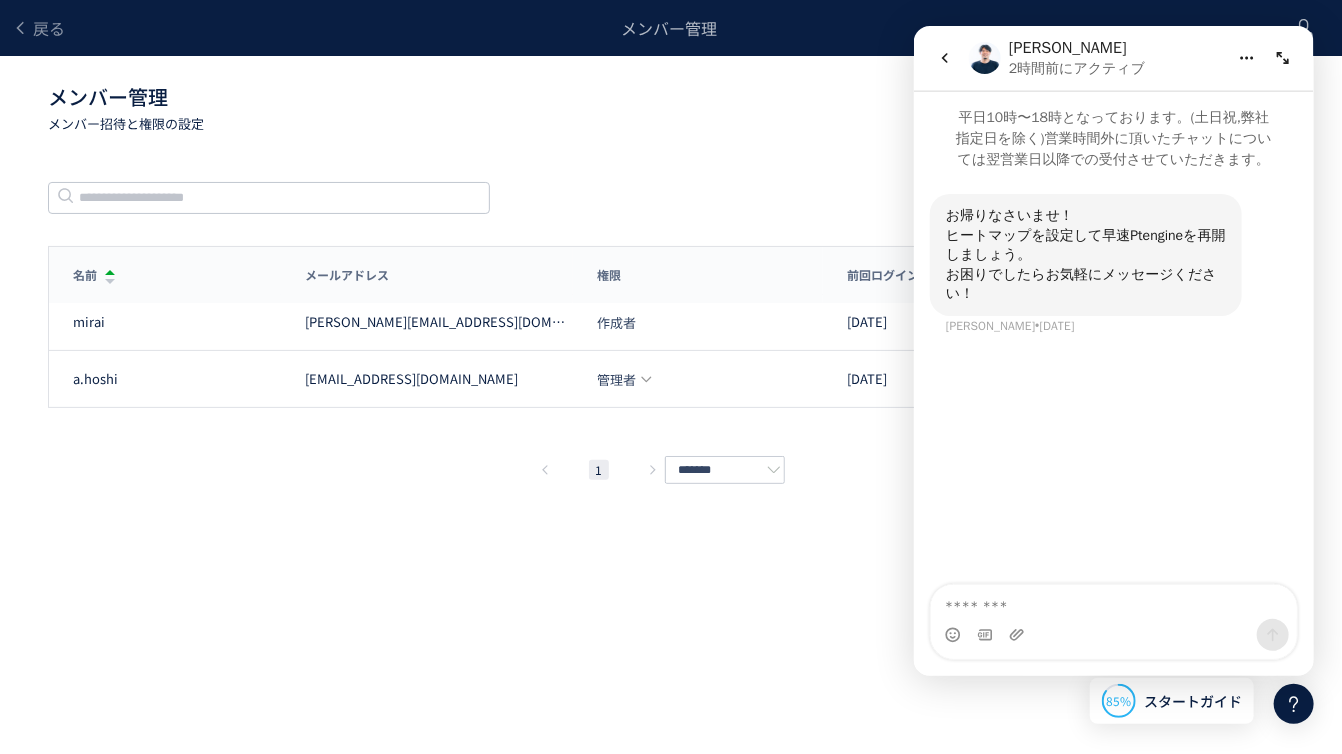 click 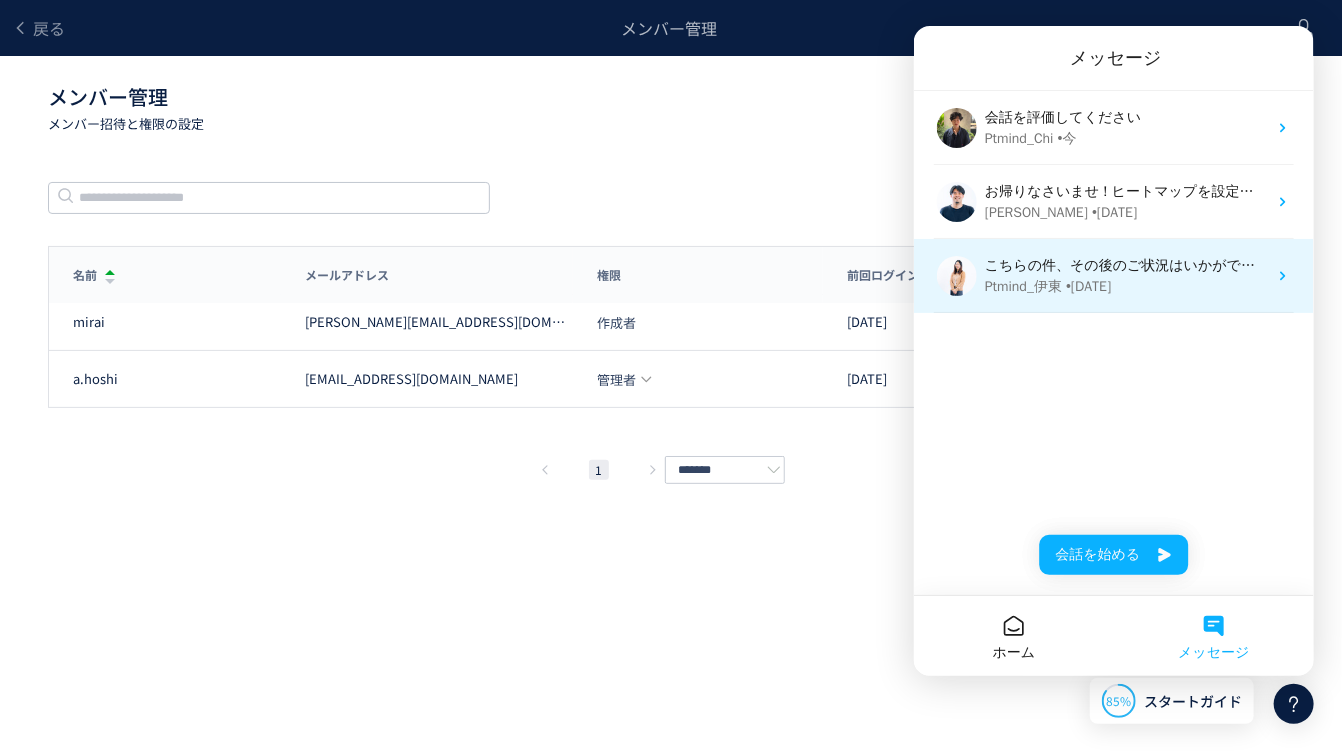 click on "こちらの件、その後のご状況はいかがでしょうか。   一定時間が経過しましたので一旦チャットはクローズさせていただきますが 未解決の場合はご連絡いただけますと幸いです😊   また、追加のご質問などがございましたら チャットよりお気軽にご相談ください😀" at bounding box center (1821, 265) 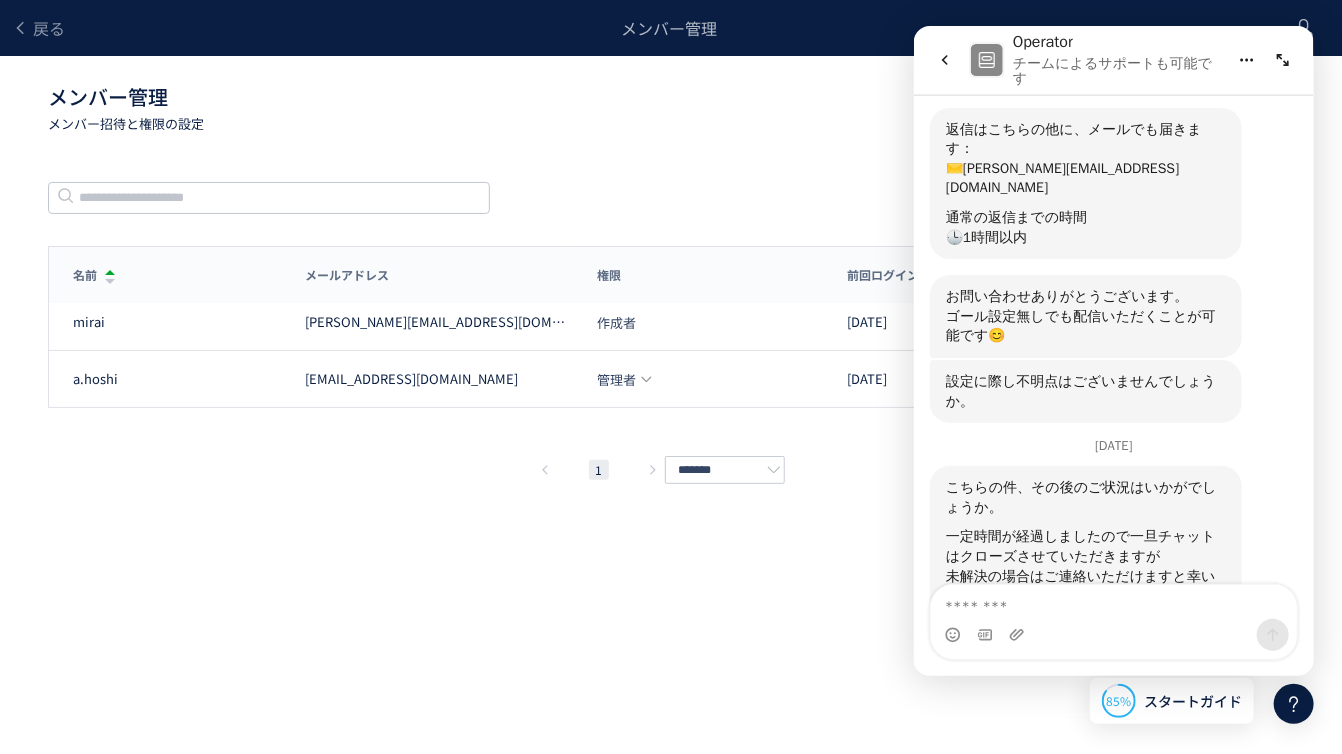 scroll, scrollTop: 198, scrollLeft: 0, axis: vertical 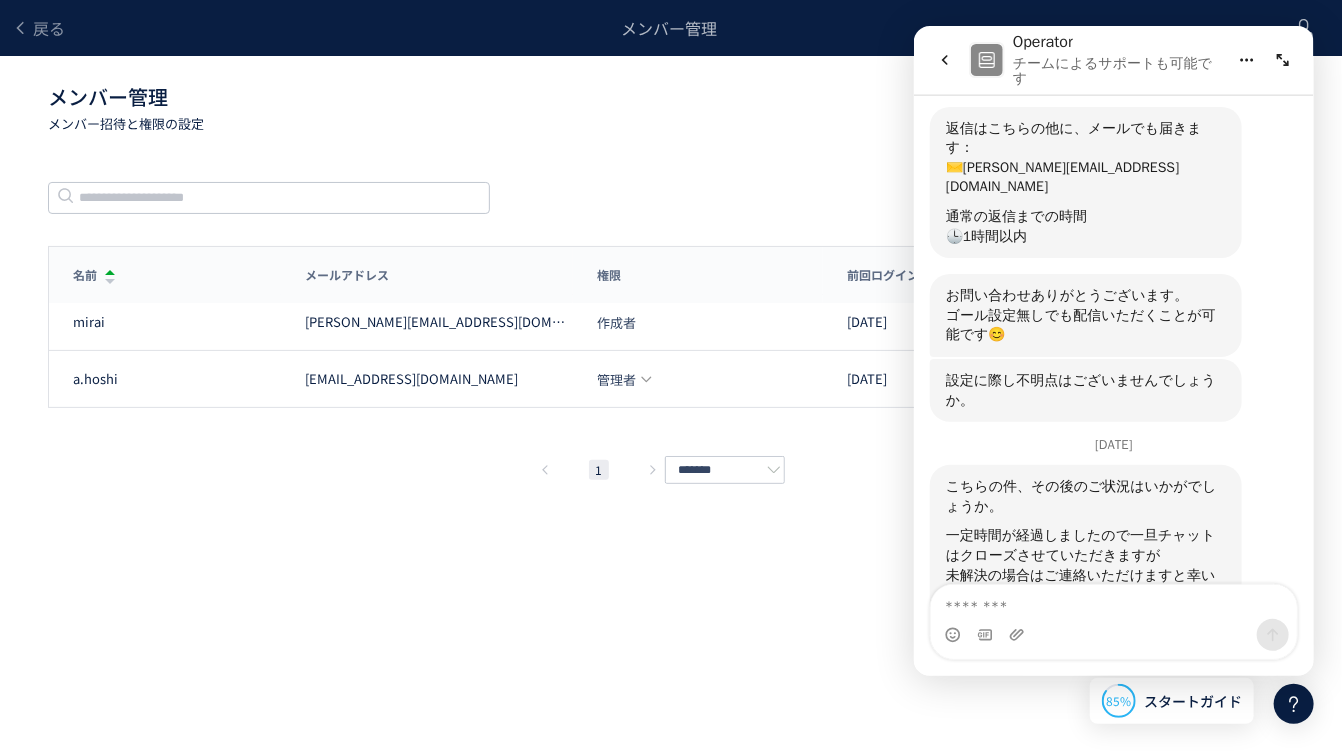 click at bounding box center [944, 60] 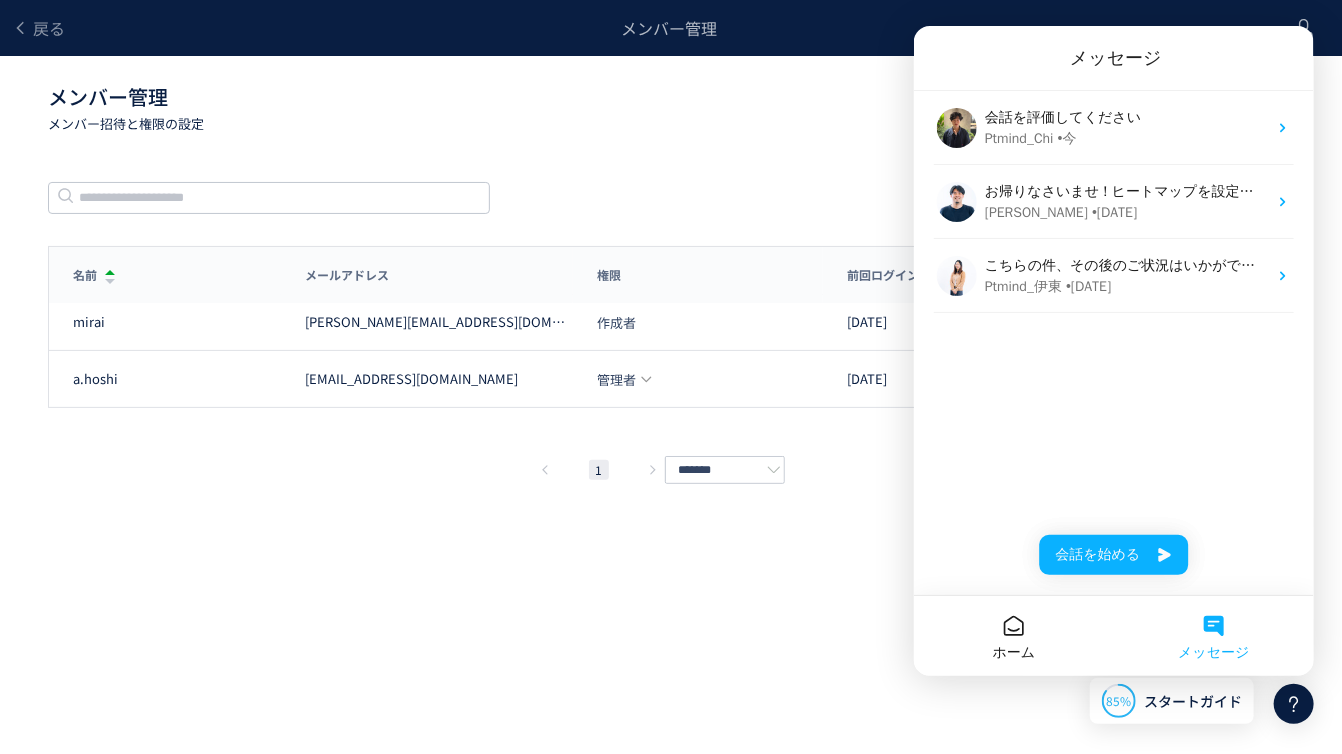 click on "戻る メンバー管理 メンバー管理  メンバー招待と権限の設定 メンバー招待 メンバー数: 1/20 名前 メールアドレス 権限 前回ログイン 名前 メールアドレス 権限 前回ログイン [PERSON_NAME] [PERSON_NAME][EMAIL_ADDRESS][DOMAIN_NAME] 作成者 [DATE] a.hoshi [EMAIL_ADDRESS][DOMAIN_NAME] 管理者 [DATE]  1  ******* メンバー招待 キャンセル 招待 削除の確認 キャンセル 削除 作成者に変更しますか？ 作成者(プロジェクトオーナー)を変更すると、 "--"は新しい作成者となり、あなたの権限は管理者に変更されます。作成者を変更してもよろしいですか？ キャンセル 作成者に変更 スキップ タグ設置を他の人に任せる" 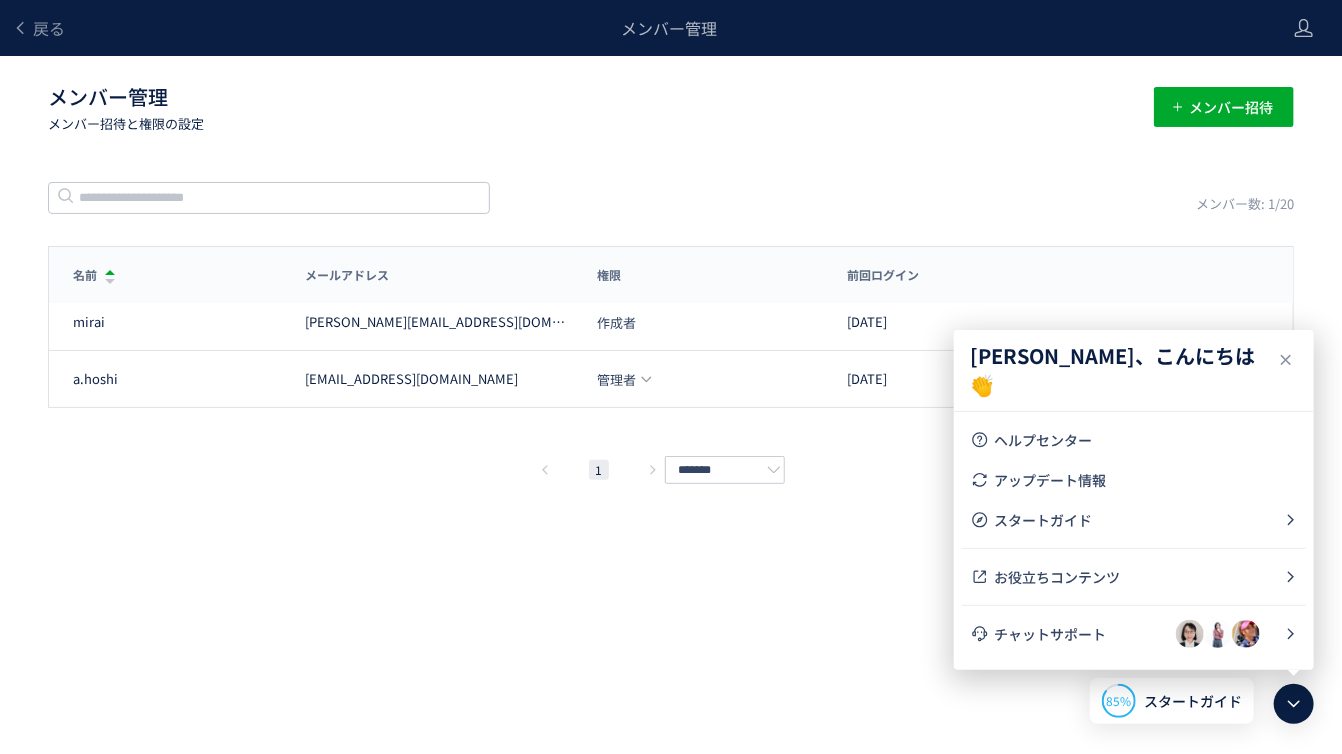 scroll, scrollTop: 0, scrollLeft: 0, axis: both 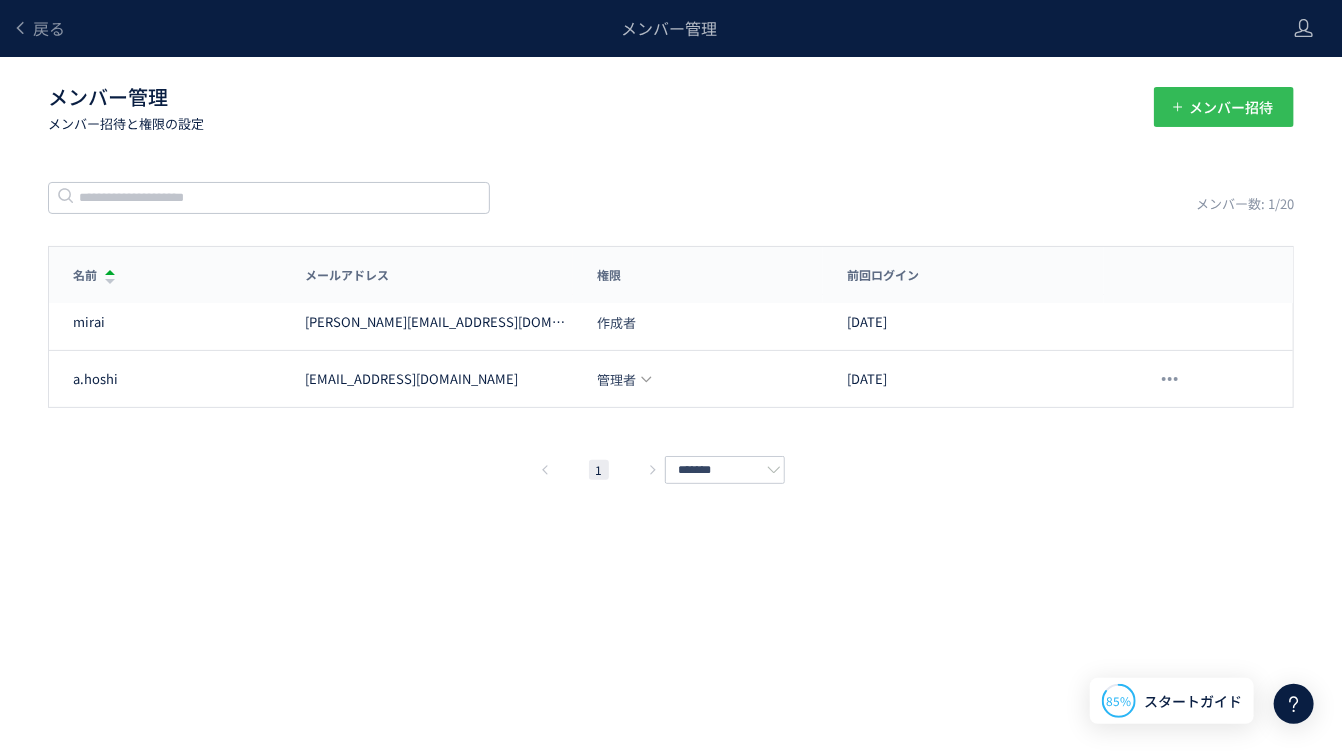 click on "メンバー招待" at bounding box center (1231, 107) 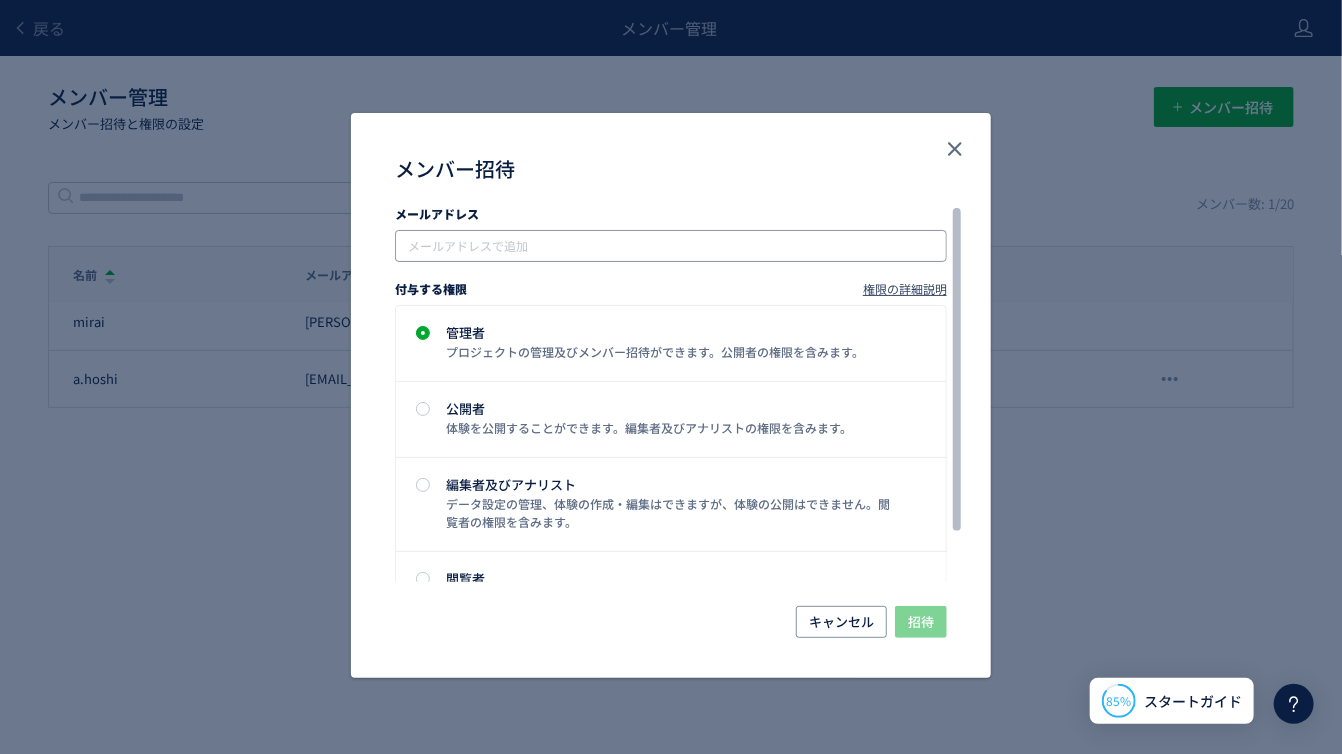 click on "メールアドレスで追加" 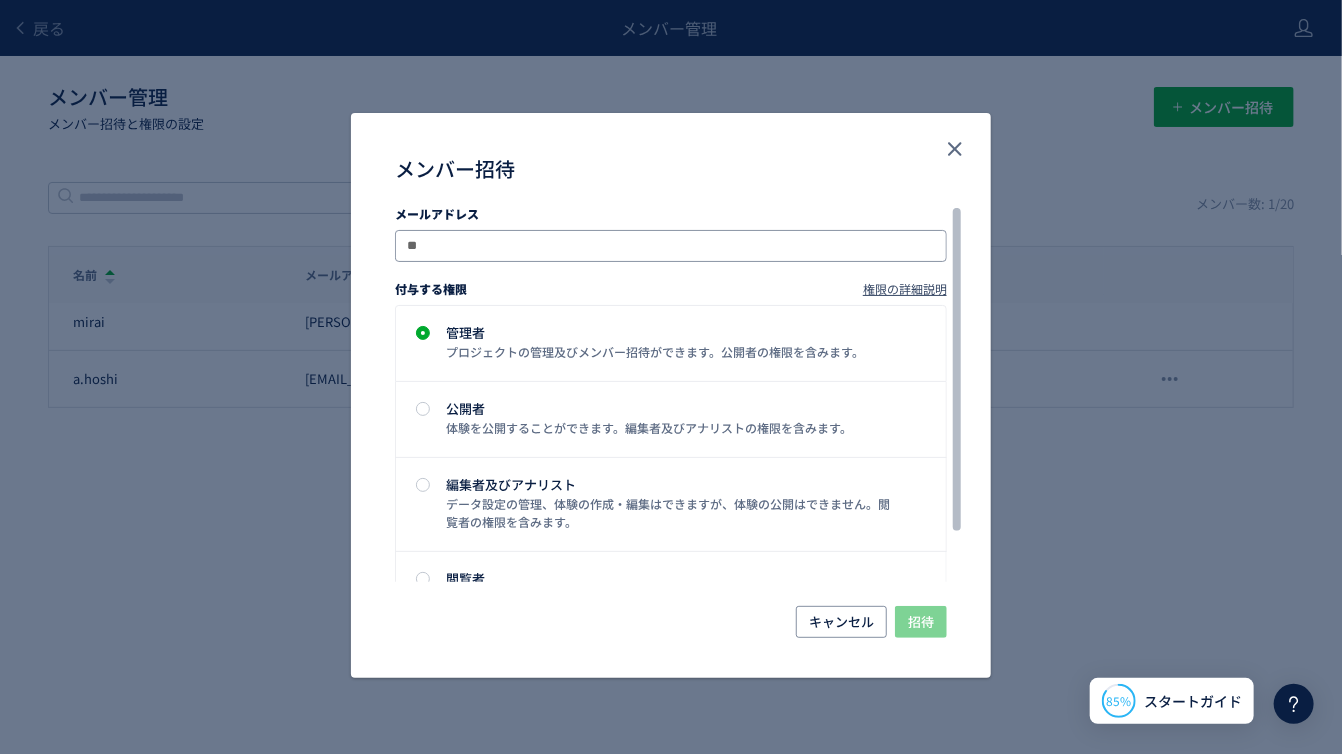 type on "*" 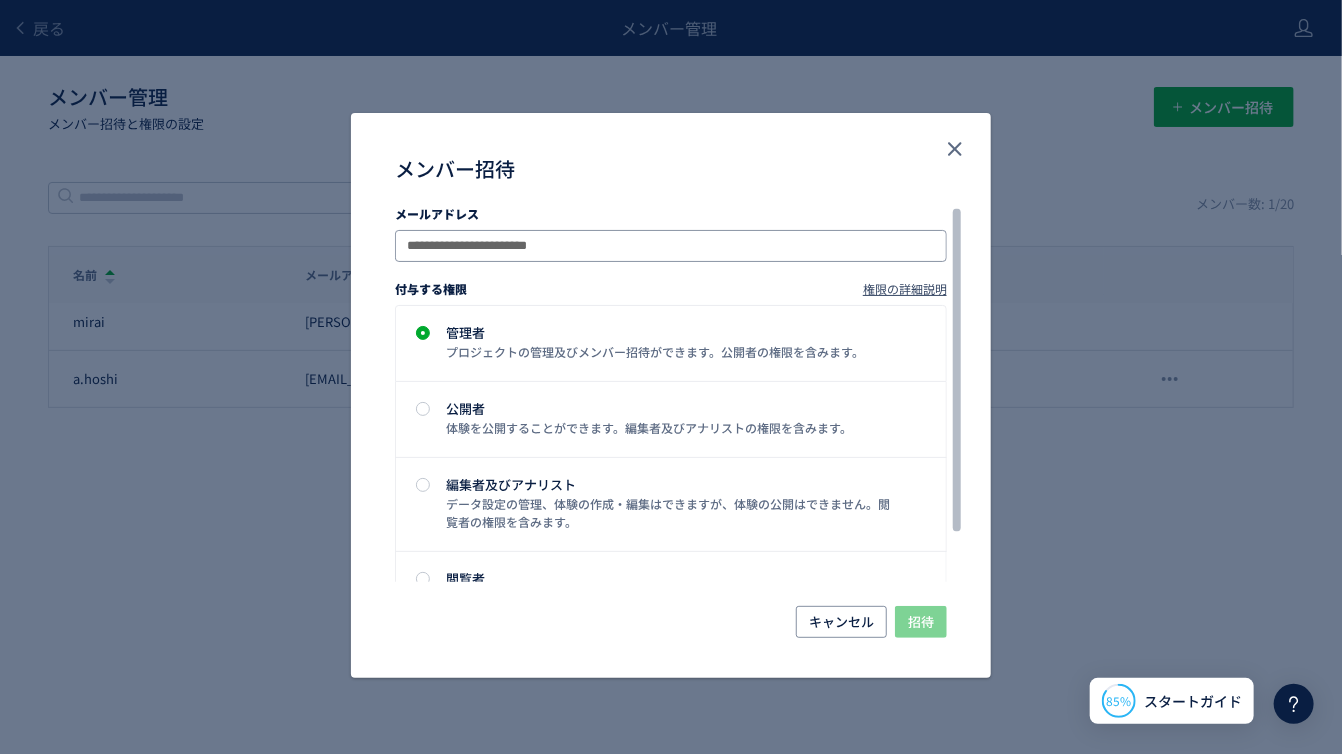 scroll, scrollTop: 0, scrollLeft: 0, axis: both 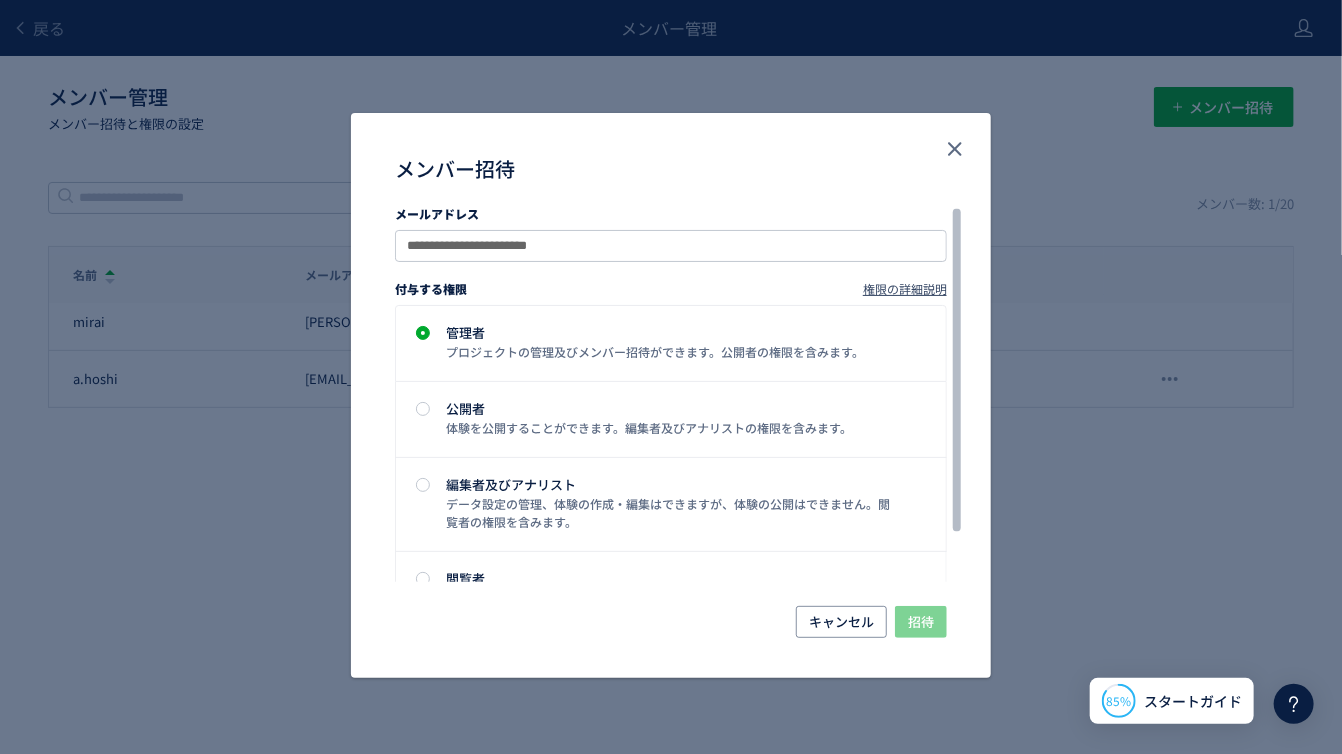 type on "**********" 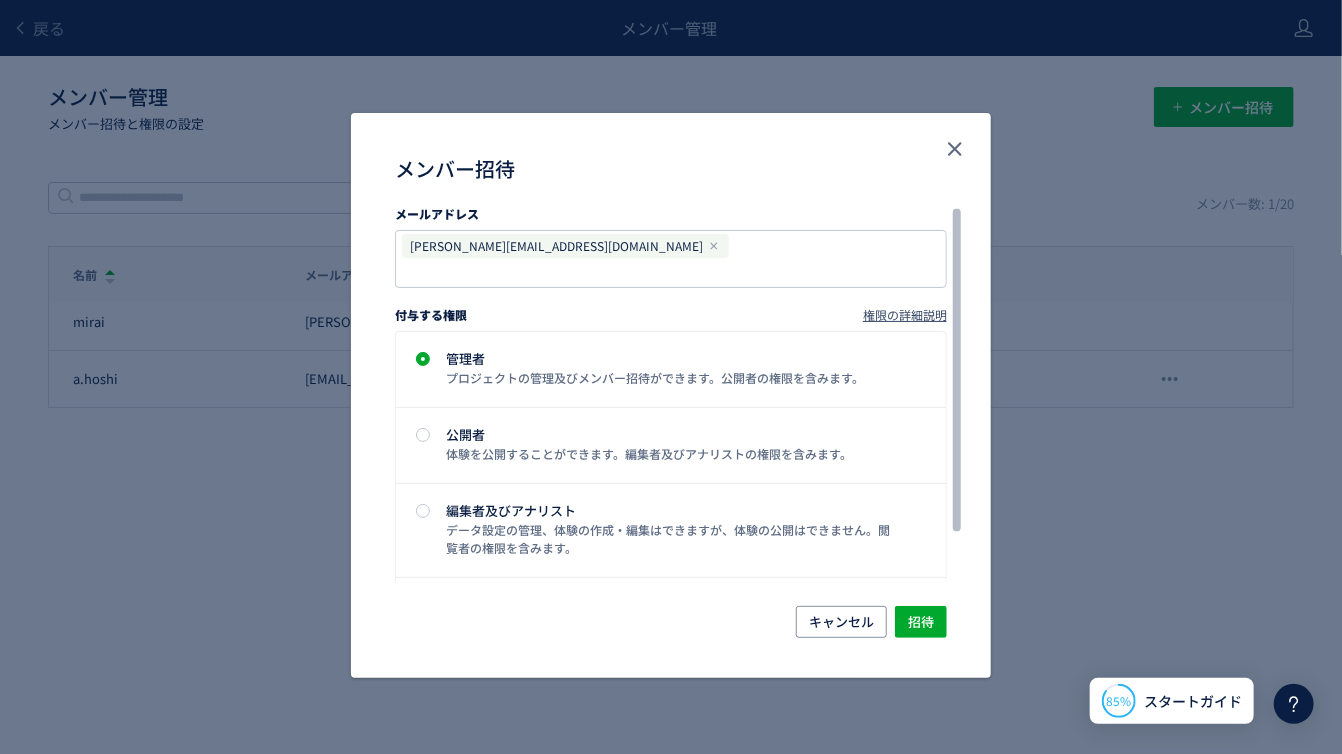 click on "メールアドレス" at bounding box center (671, 217) 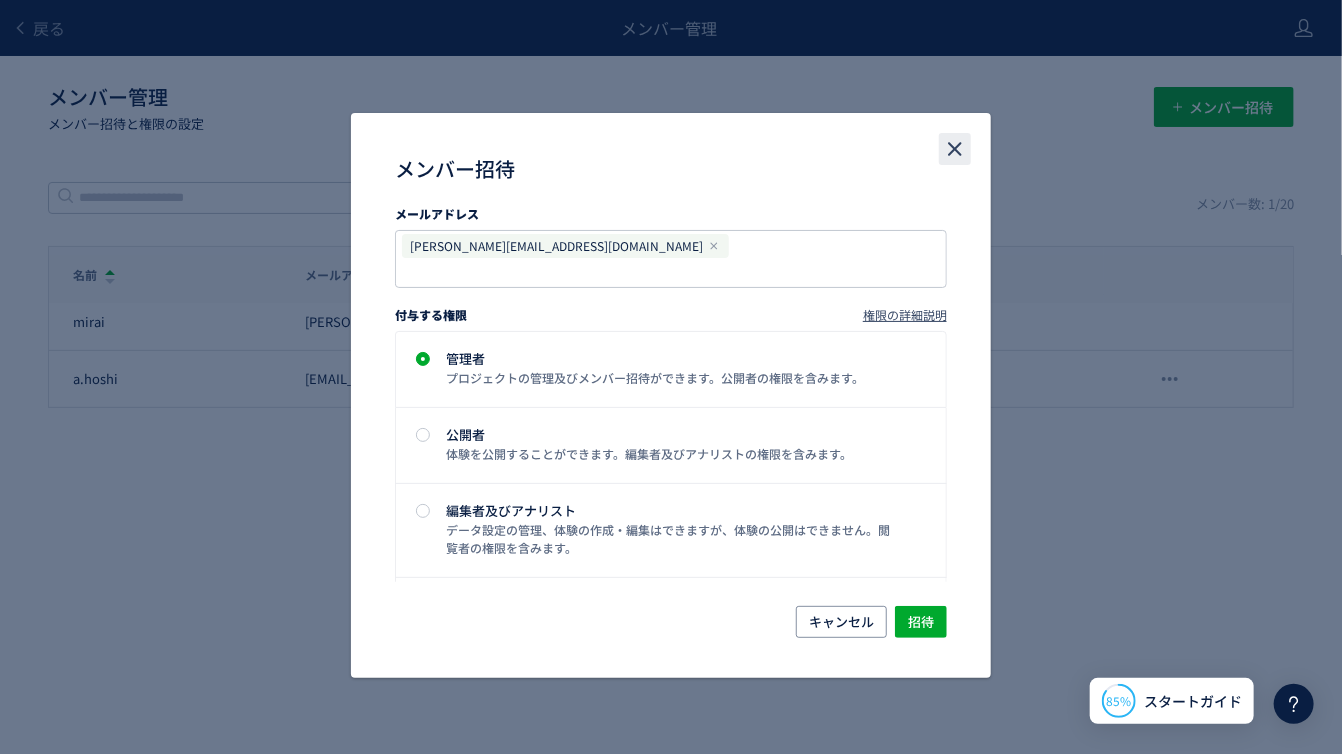 click 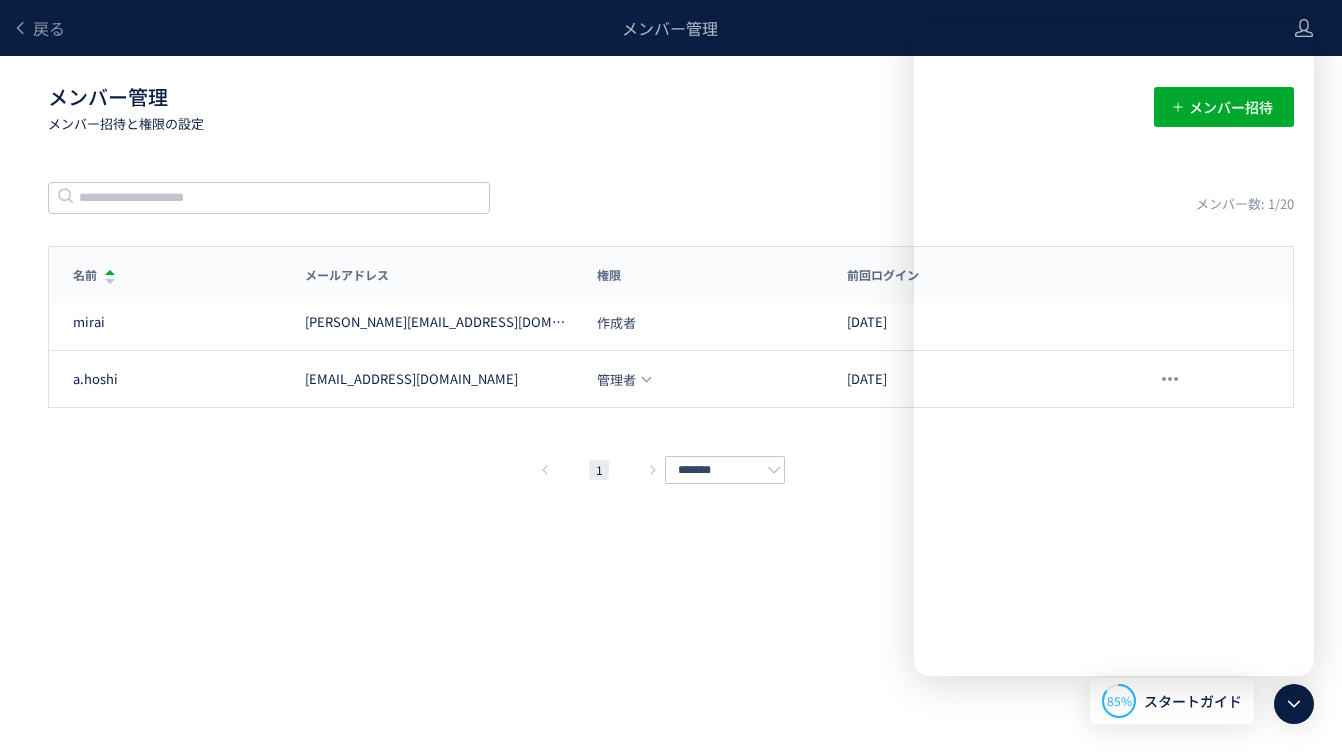scroll, scrollTop: 0, scrollLeft: 0, axis: both 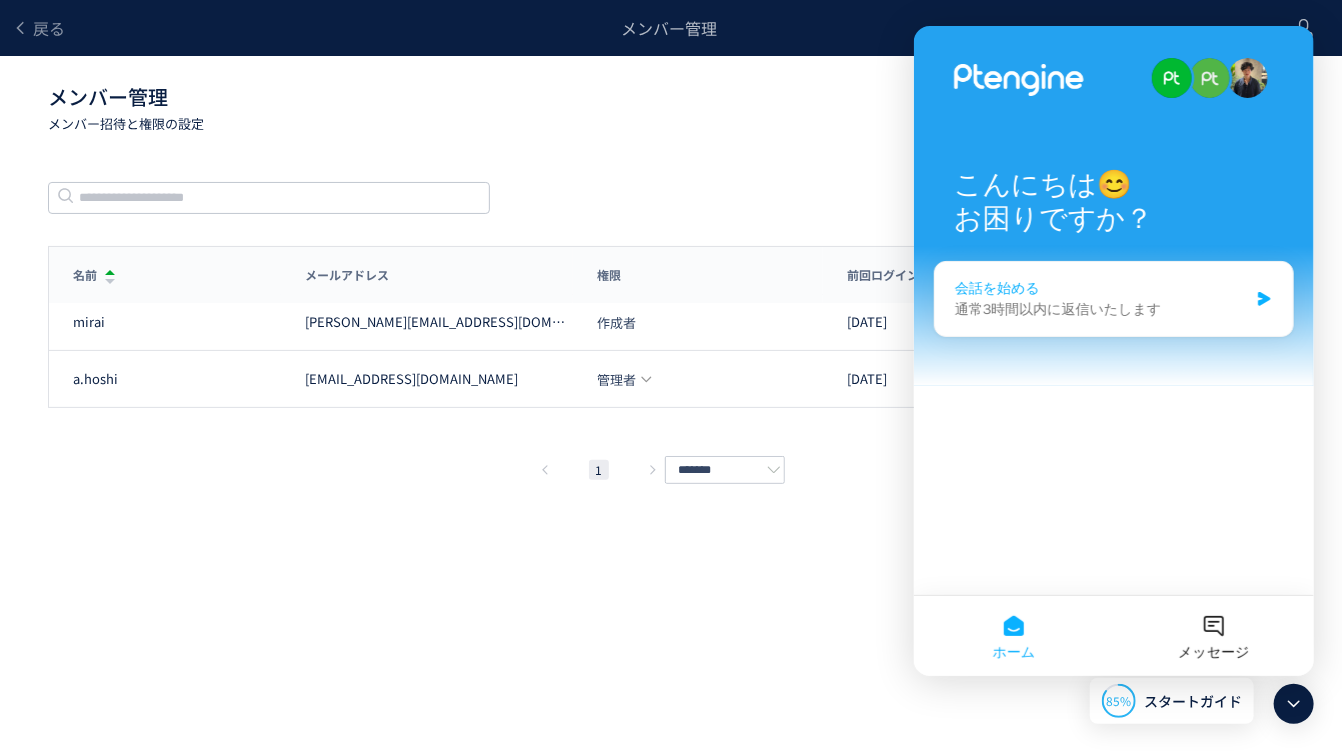 click on "通常3時間以内に返信いたします" at bounding box center (1100, 309) 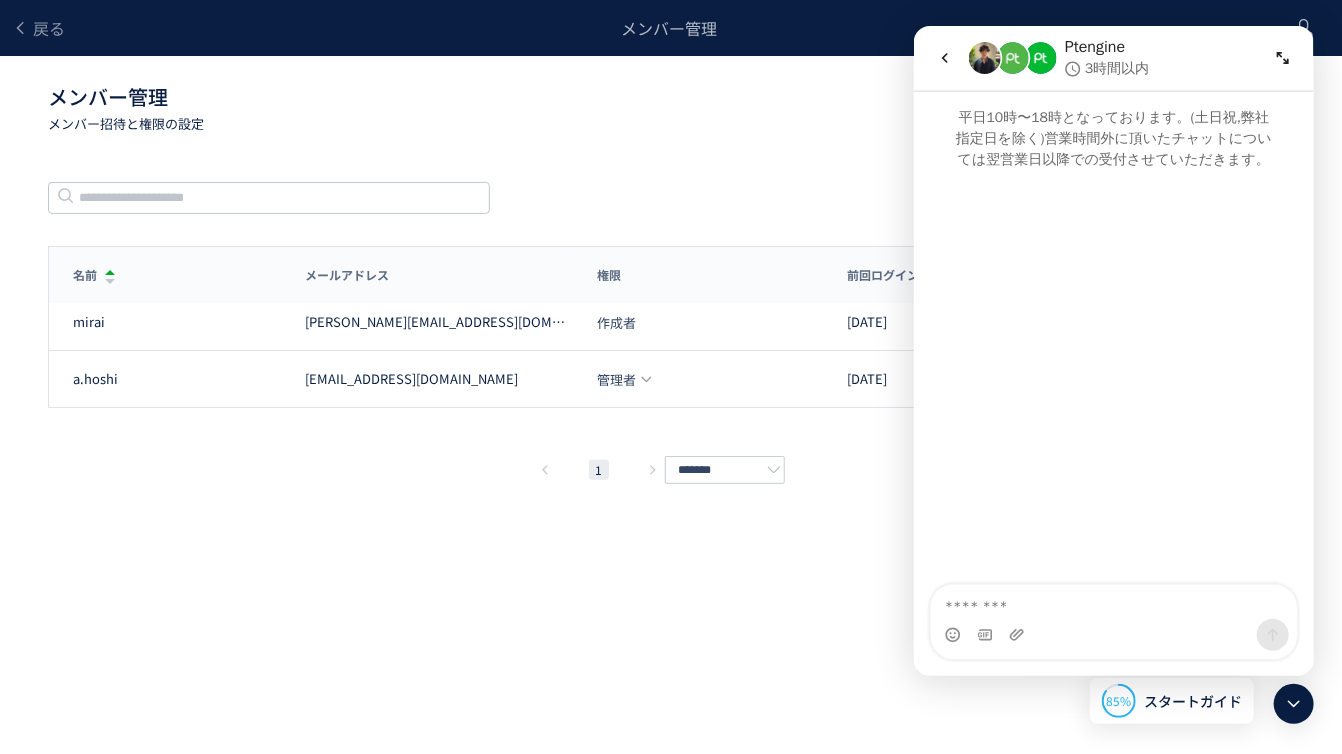 click at bounding box center (944, 58) 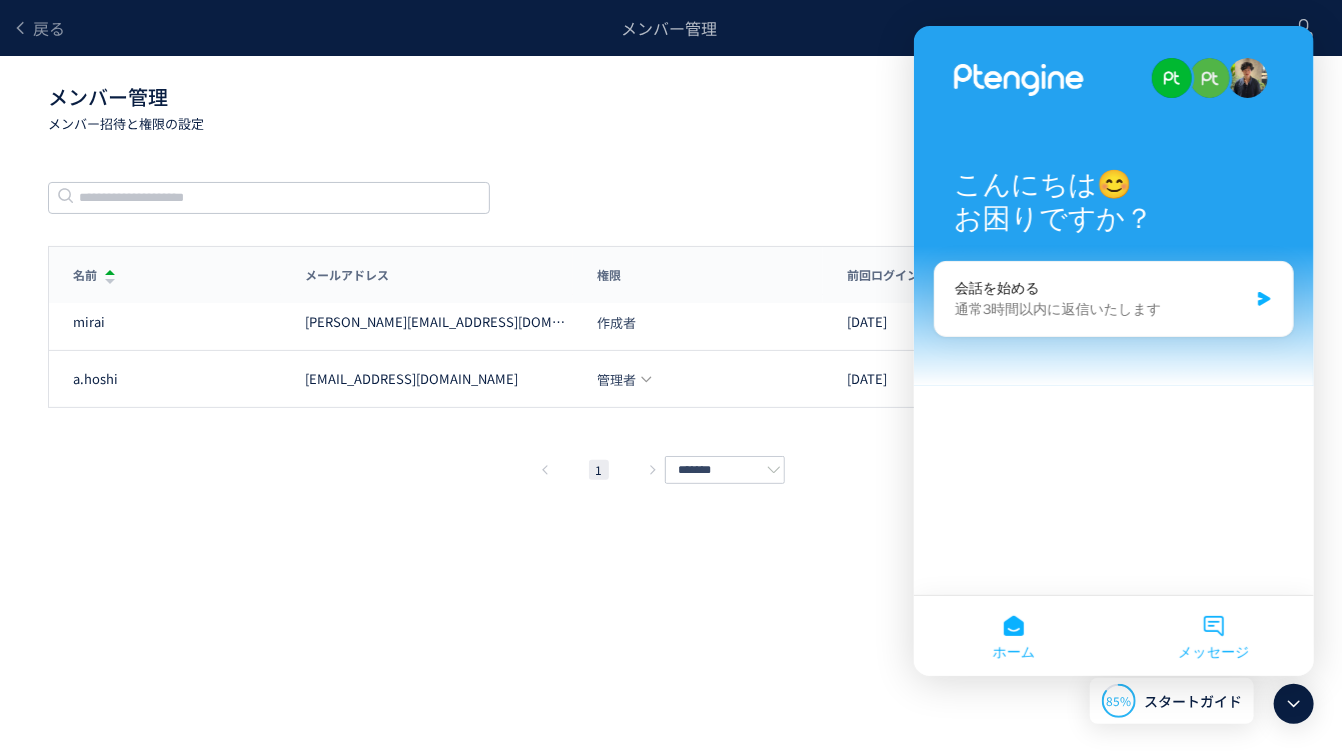click on "メッセージ" at bounding box center [1213, 636] 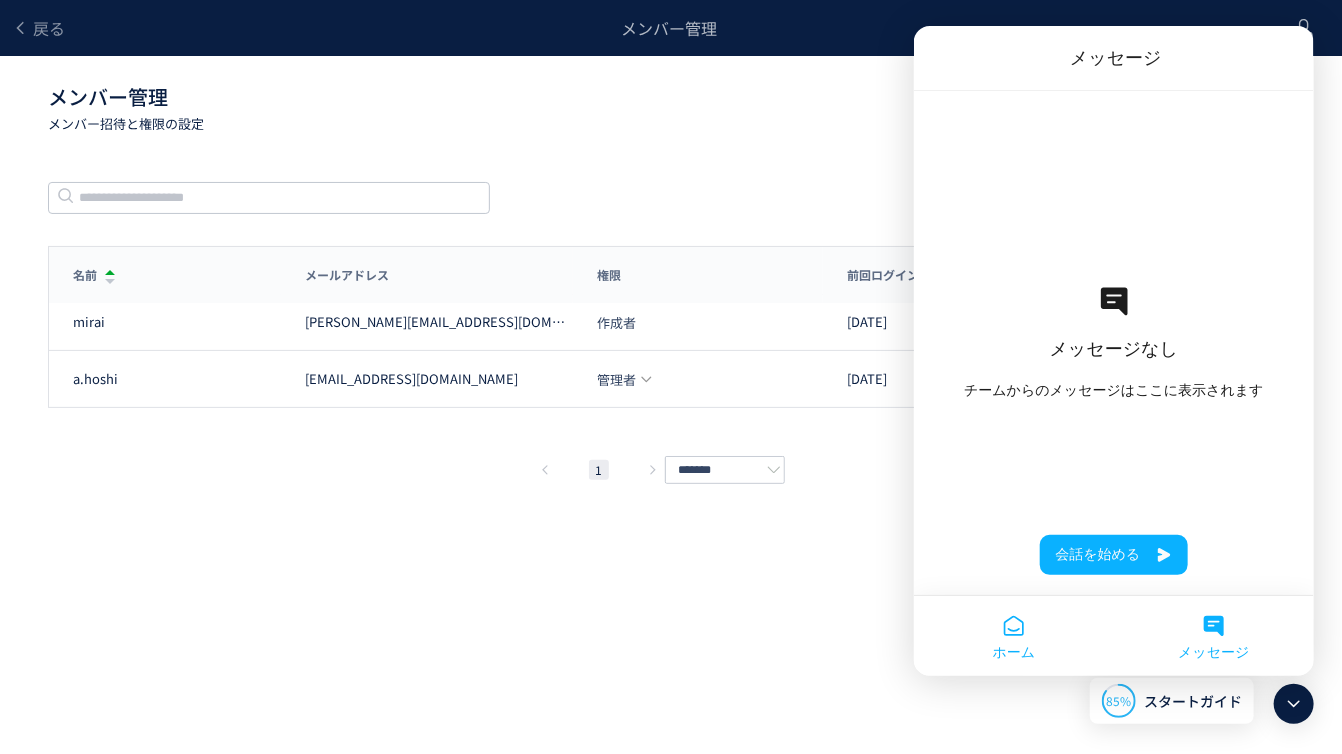 click on "ホーム" at bounding box center (1013, 636) 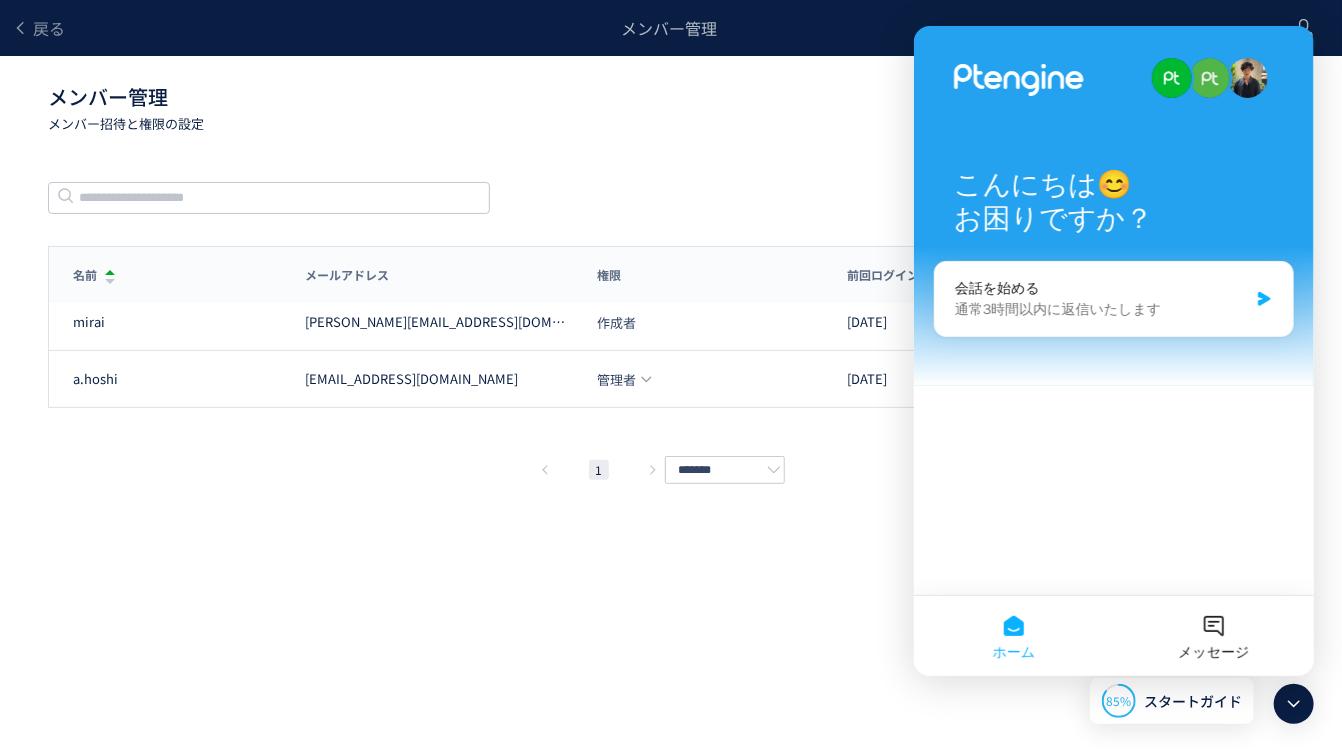 click on "戻る メンバー管理 メンバー管理  メンバー招待と権限の設定 メンバー招待 メンバー数: 1/20 名前 メールアドレス 権限 前回ログイン 名前 メールアドレス 権限 前回ログイン mirai morimoto@mirailab-bio.com 作成者 2025/07/01 a.hoshi a.hoshi@mirailab-bio.com 管理者 2025/07/01  1  ******* メンバー招待 キャンセル 招待 削除の確認 キャンセル 削除 作成者に変更しますか？ 作成者(プロジェクトオーナー)を変更すると、 "--"は新しい作成者となり、あなたの権限は管理者に変更されます。作成者を変更してもよろしいですか？ キャンセル 作成者に変更 スキップ タグ設置を他の人に任せる 製品更新があります Cancel 今すぐ更新する
85%  スタートガイド a.hoshiさん、こんにちは 👏 ブログ お客さまストーリー 動画コンテンツ  コミュニティー ヘルプセンター" at bounding box center [671, 377] 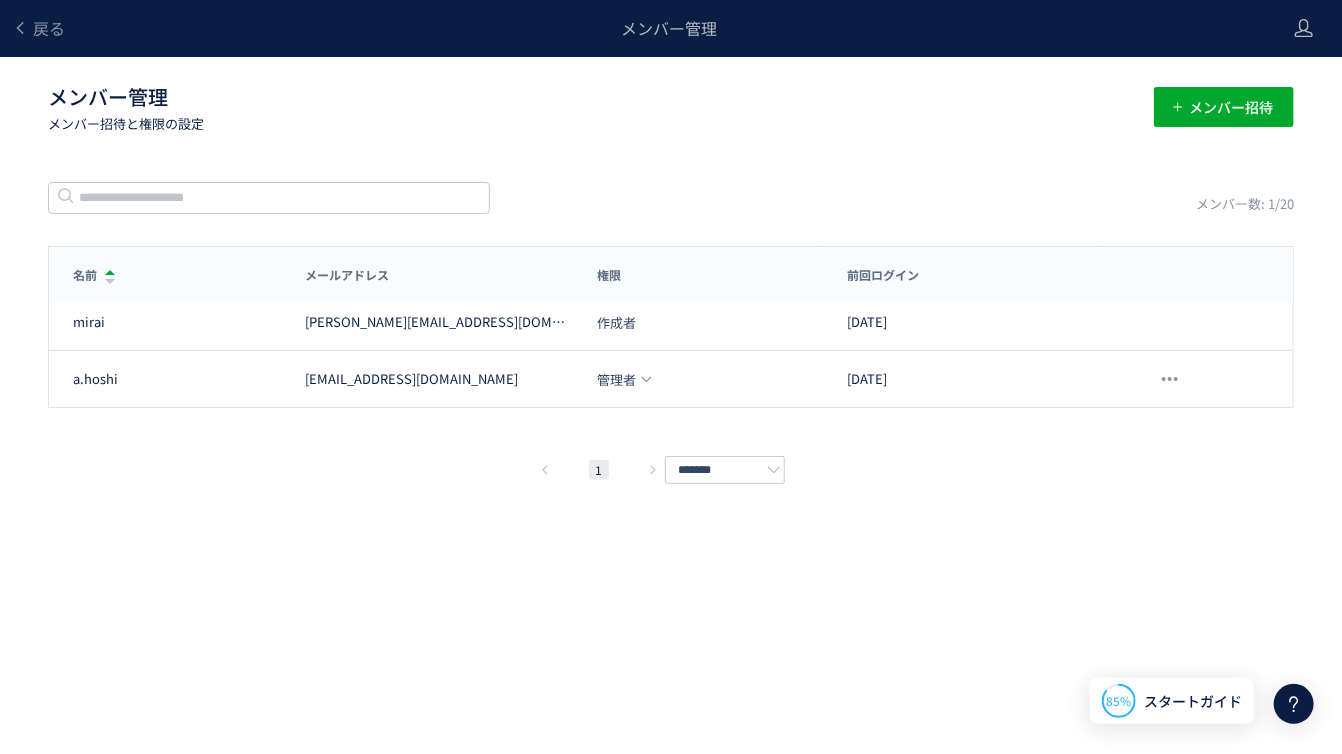 scroll, scrollTop: 0, scrollLeft: 0, axis: both 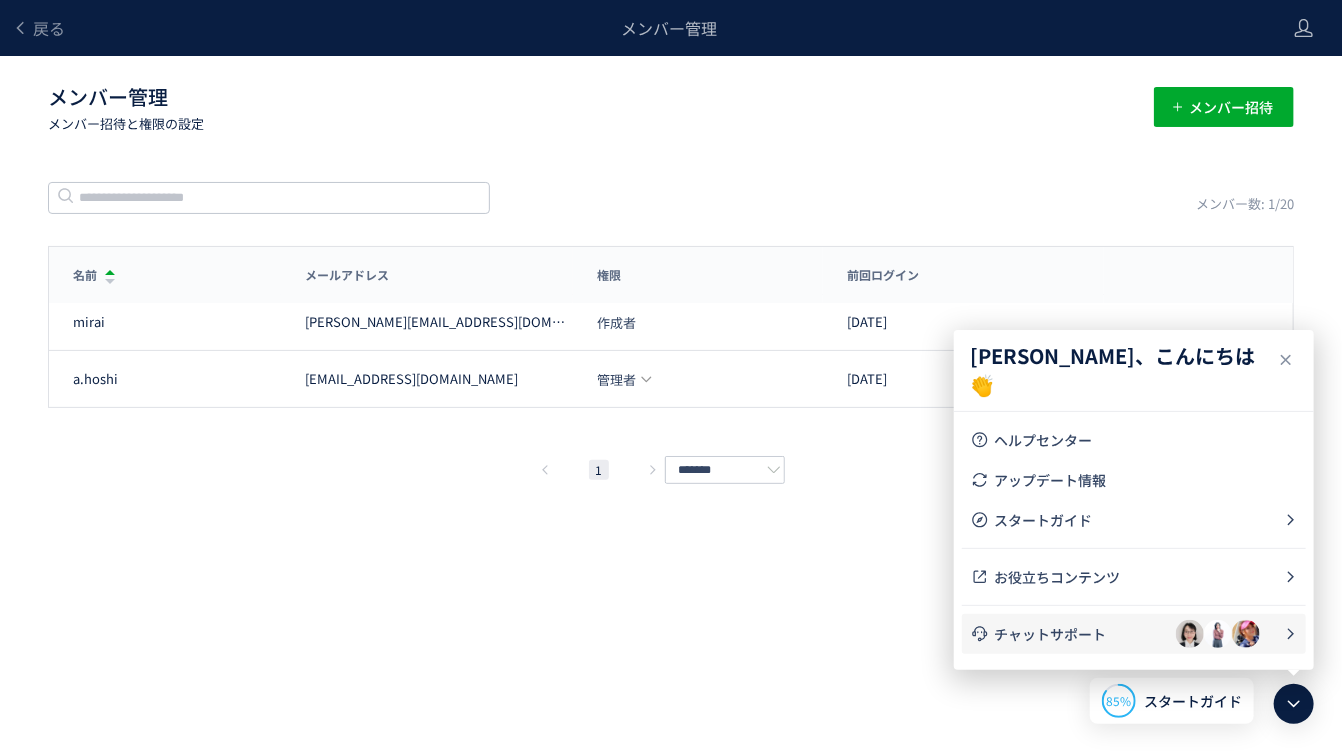 click on "チャットサポート" 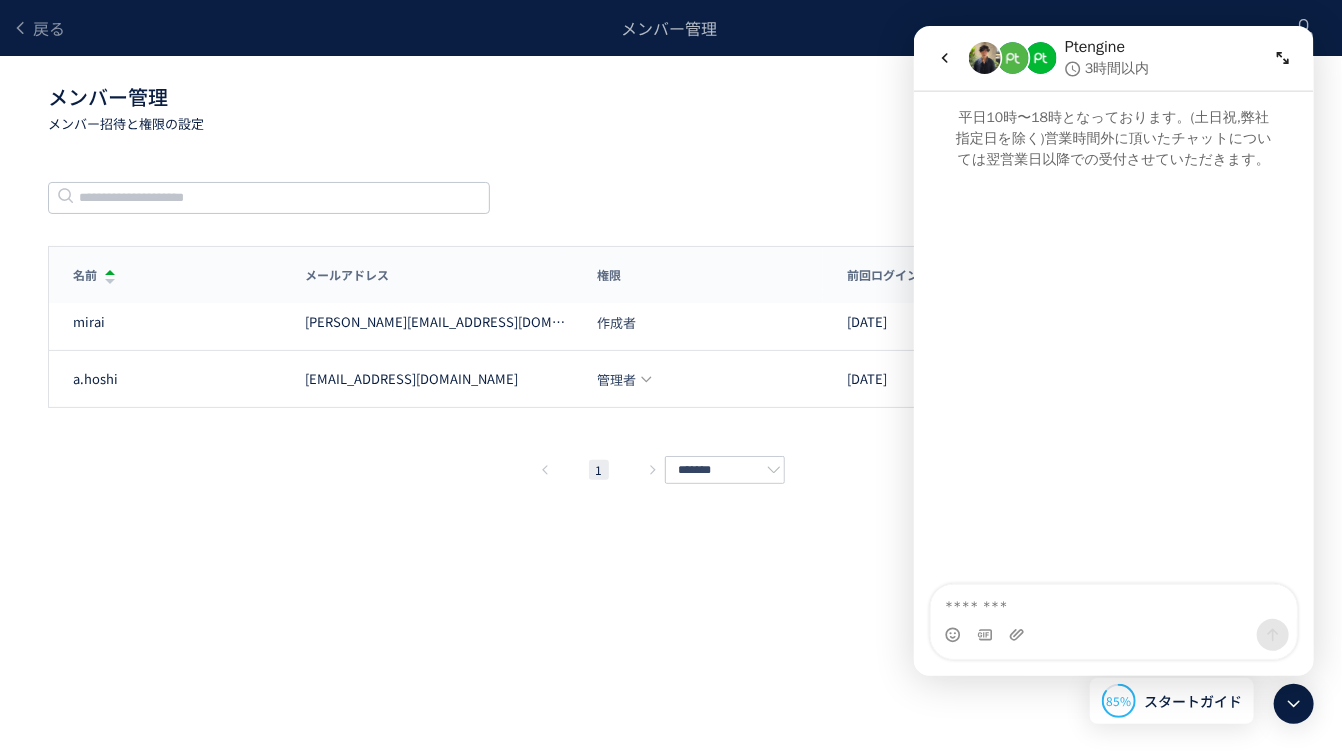 click 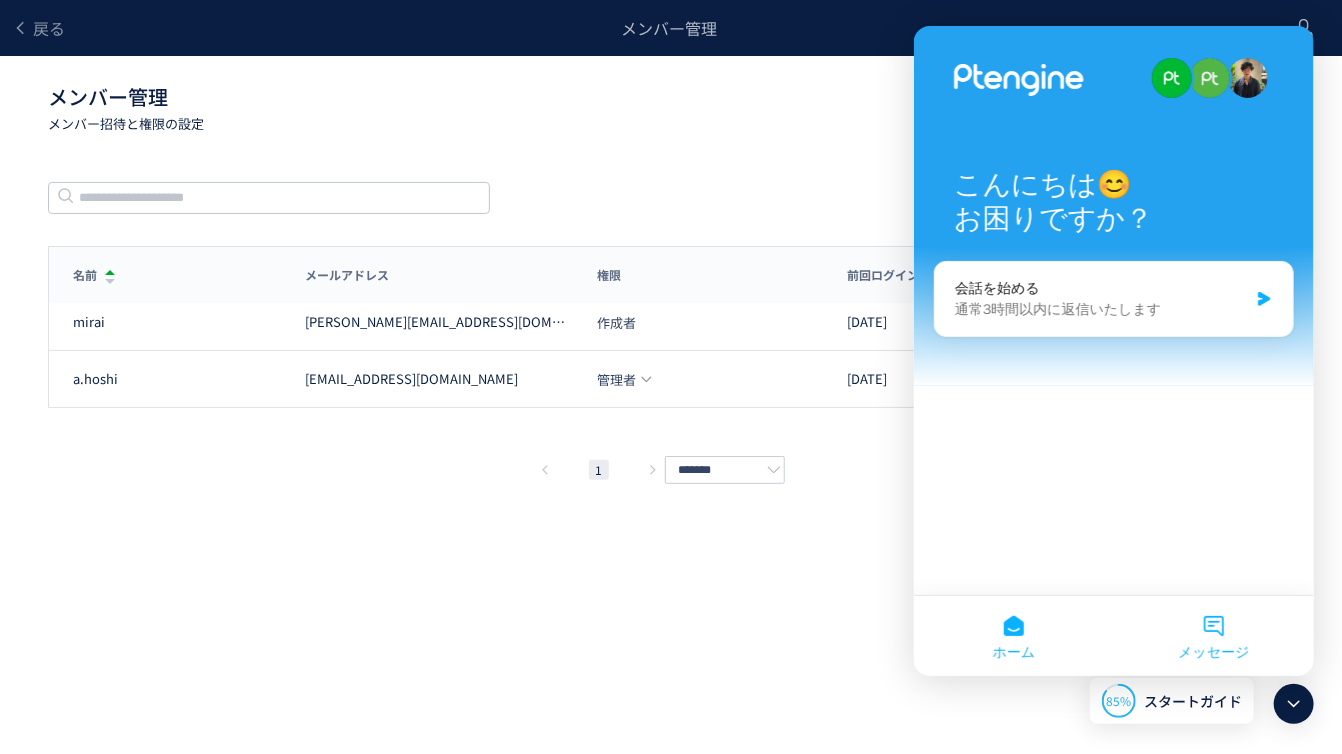 click on "メッセージ" at bounding box center [1213, 636] 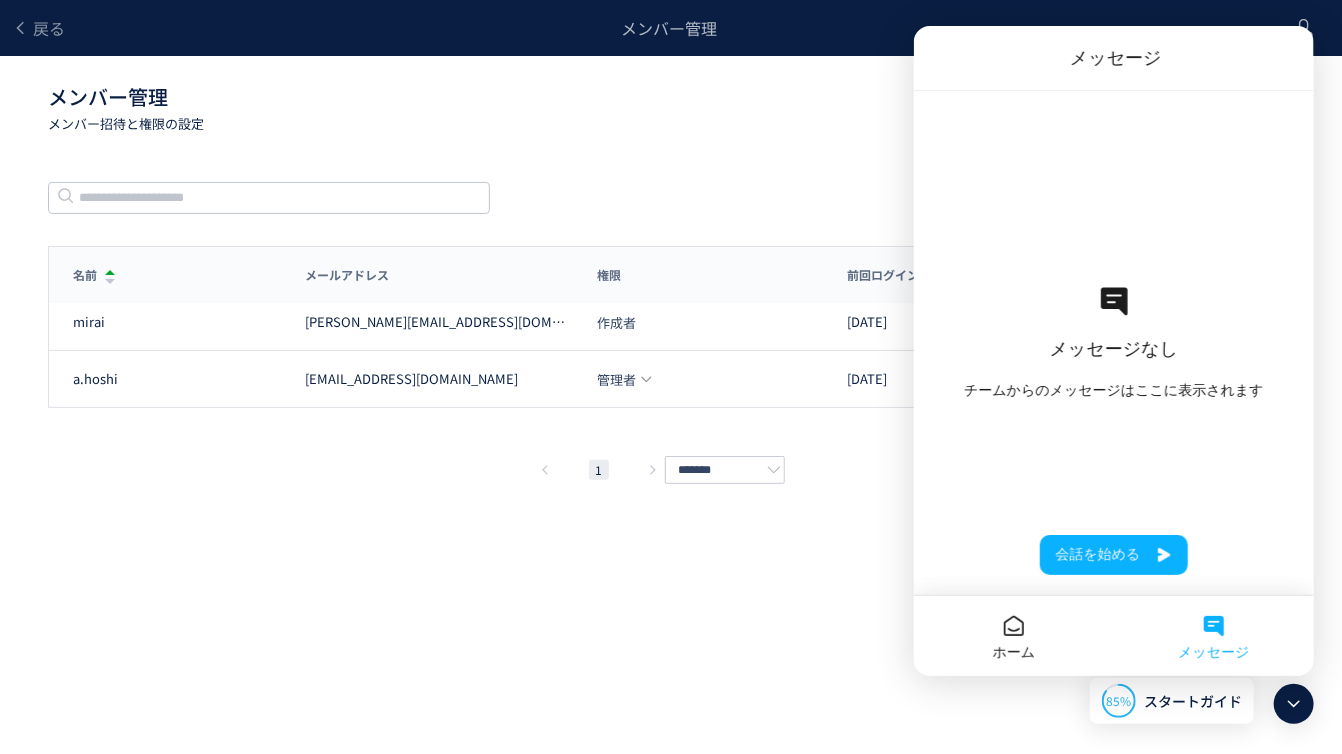 click on "メッセージ メッセージなし チームからのメッセージはここに表示されます 会話を始める ホーム メッセージ こんにちは😊 お困りですか？ 会話を始める 通常3時間以内に返信いたします ホーム メッセージ" at bounding box center (1113, 351) 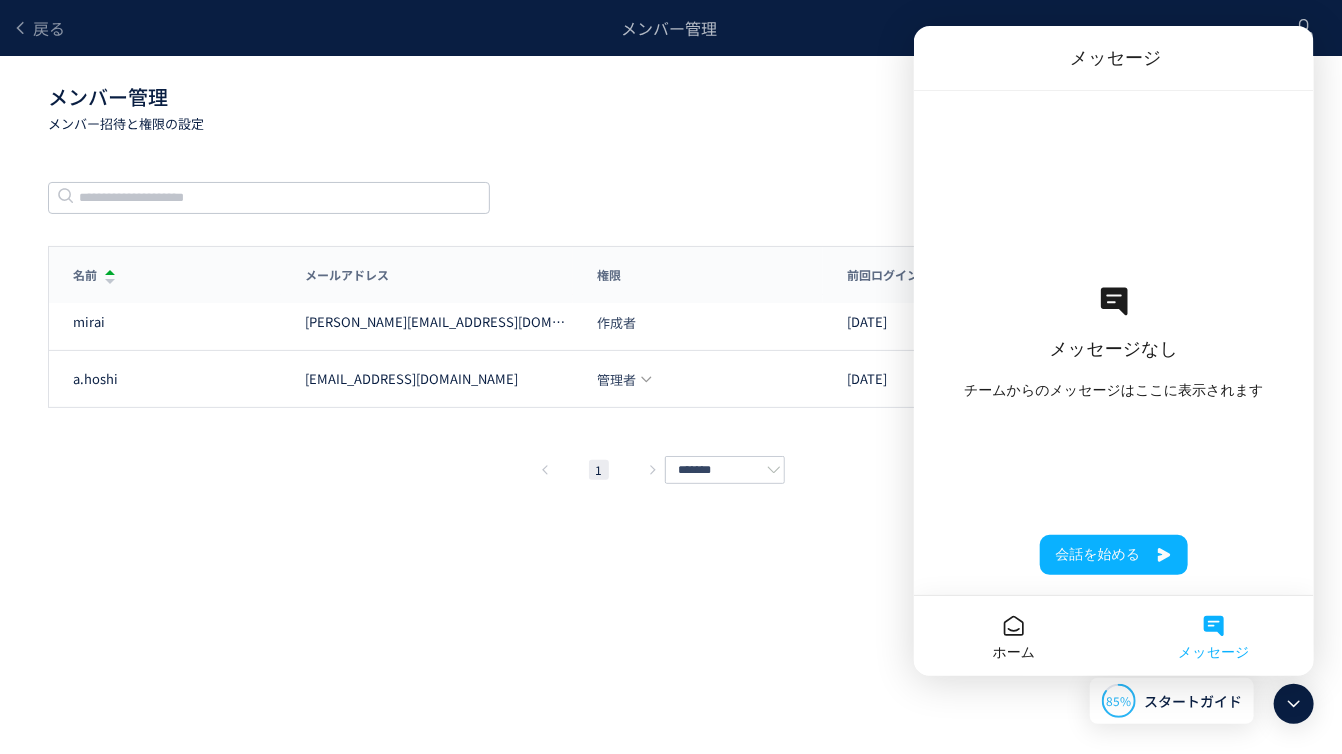 click 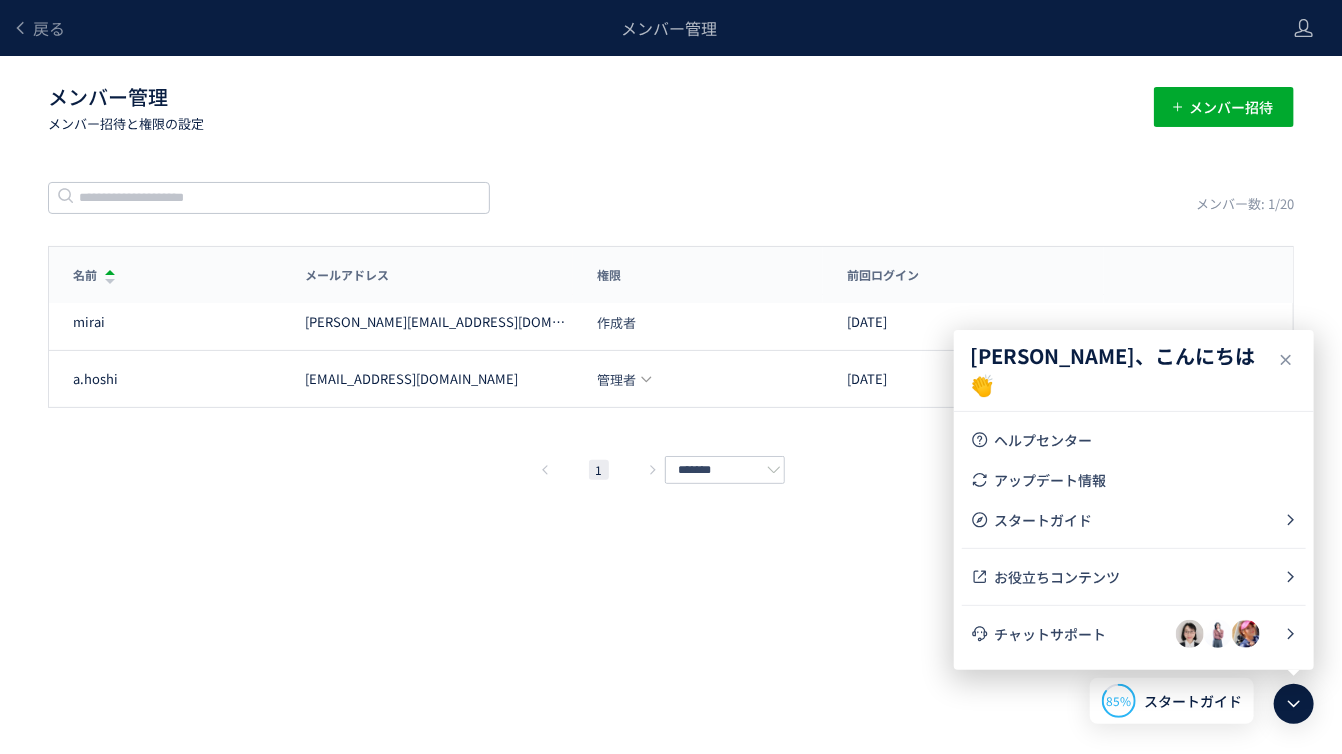 click 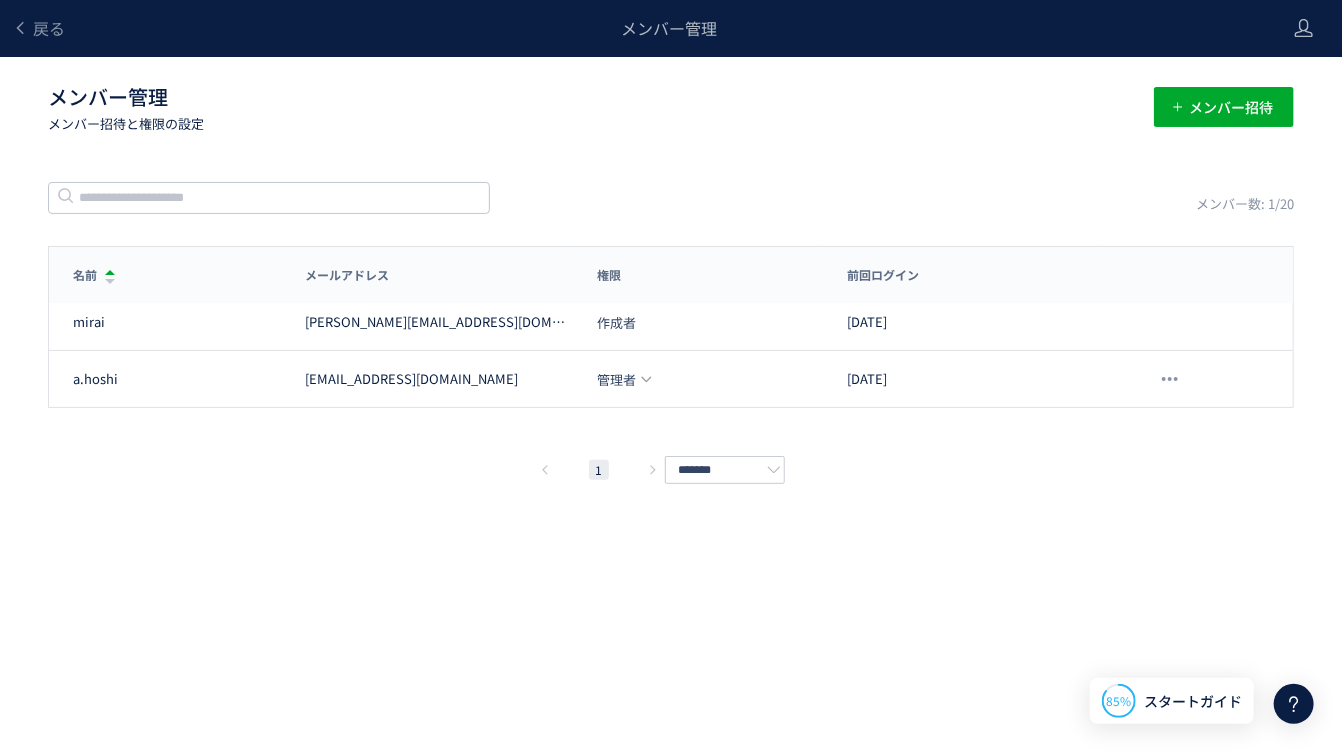 click 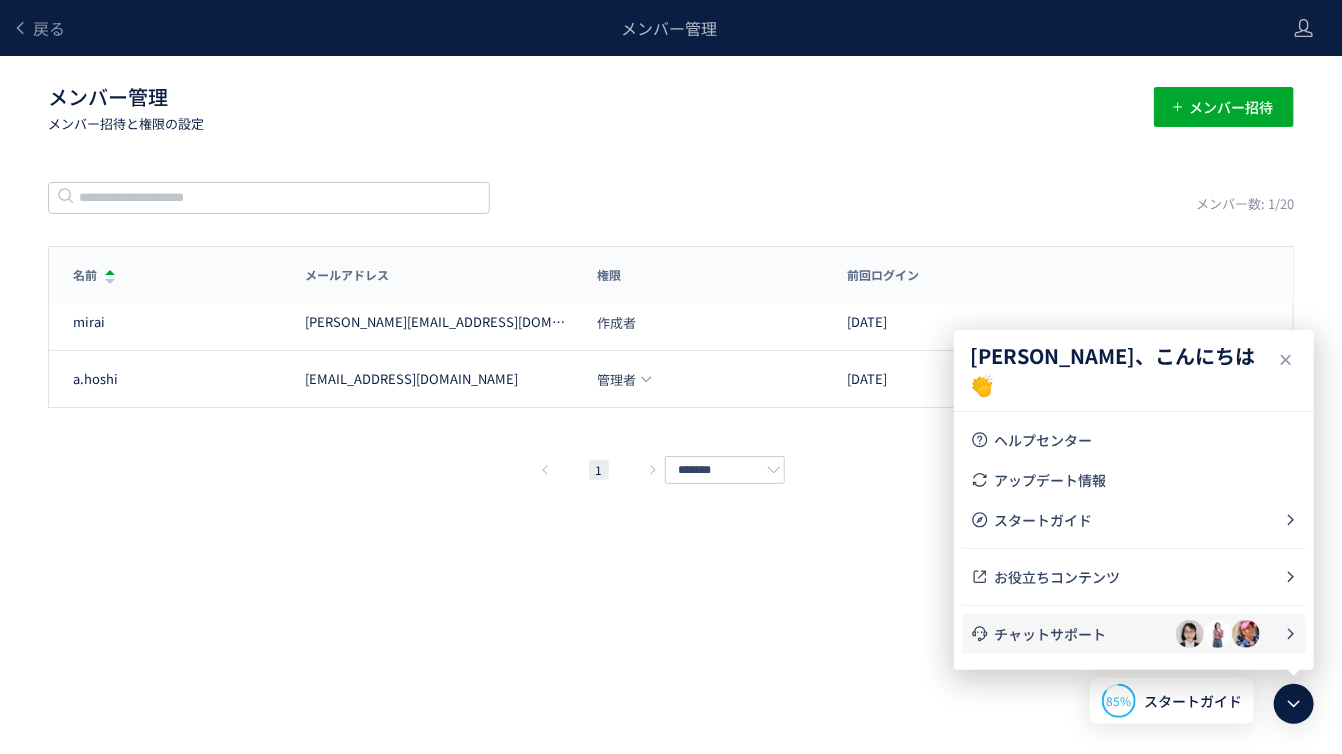 click 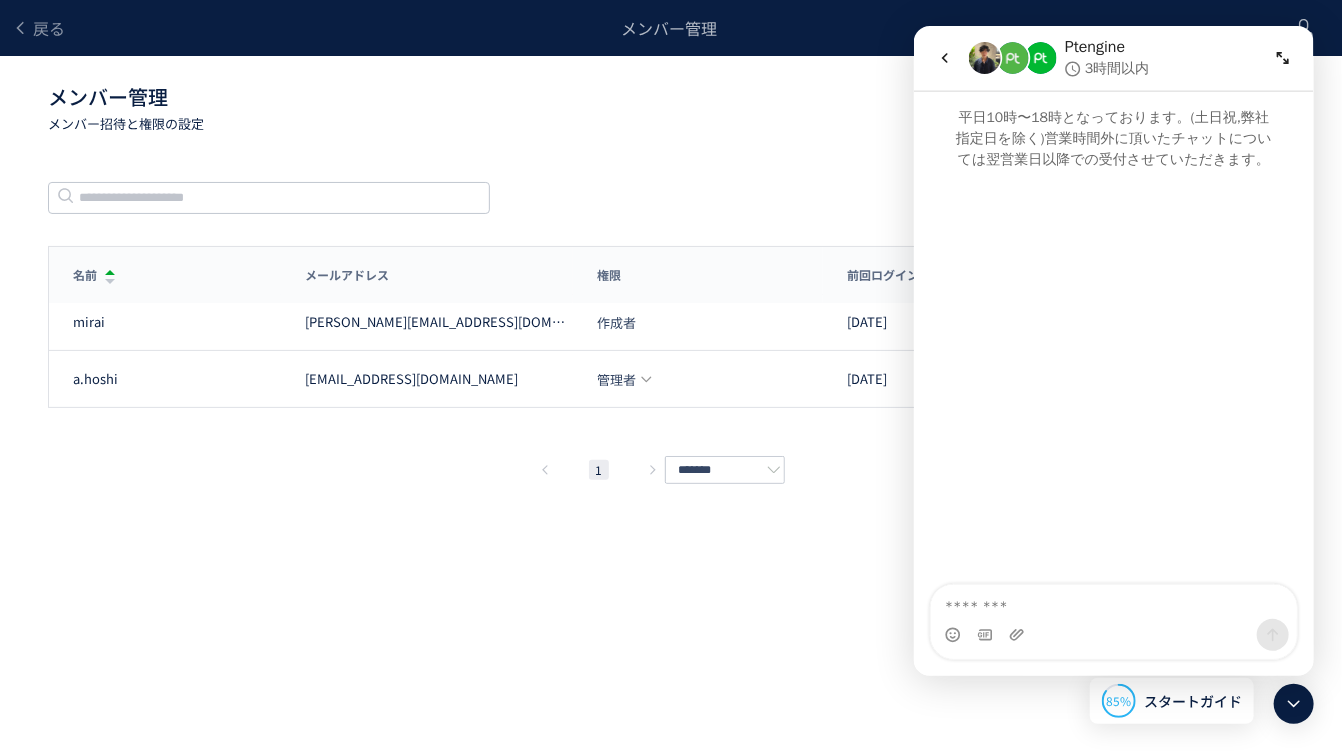 click at bounding box center (944, 58) 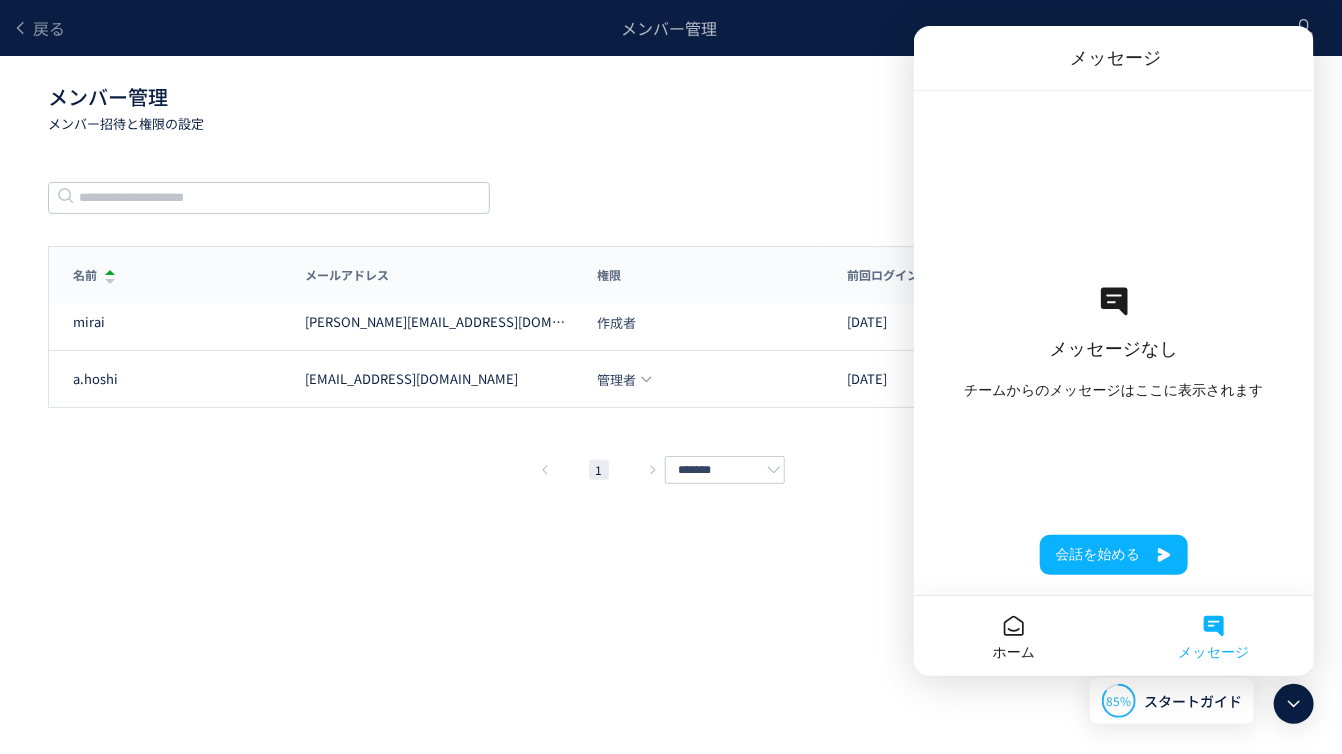 click on "メンバー管理  メンバー招待と権限の設定" 